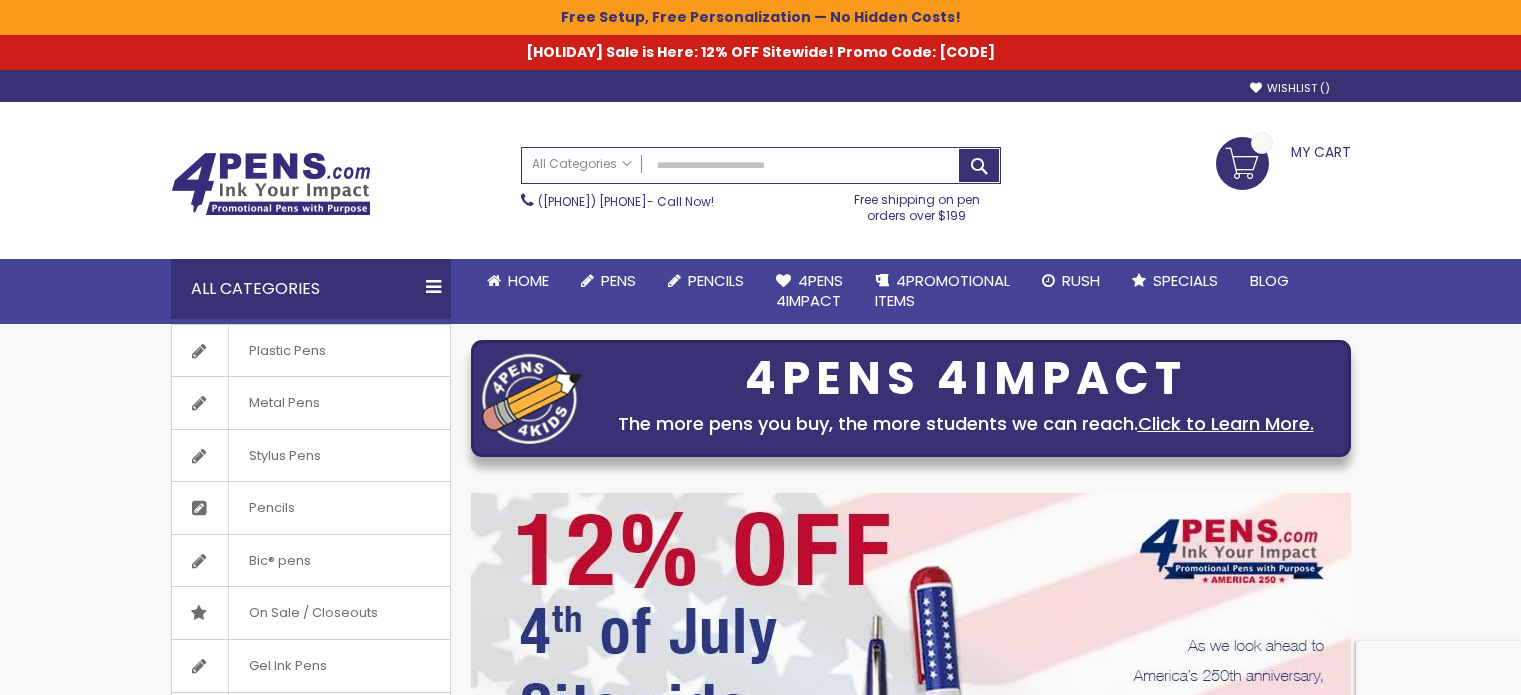 scroll, scrollTop: 0, scrollLeft: 0, axis: both 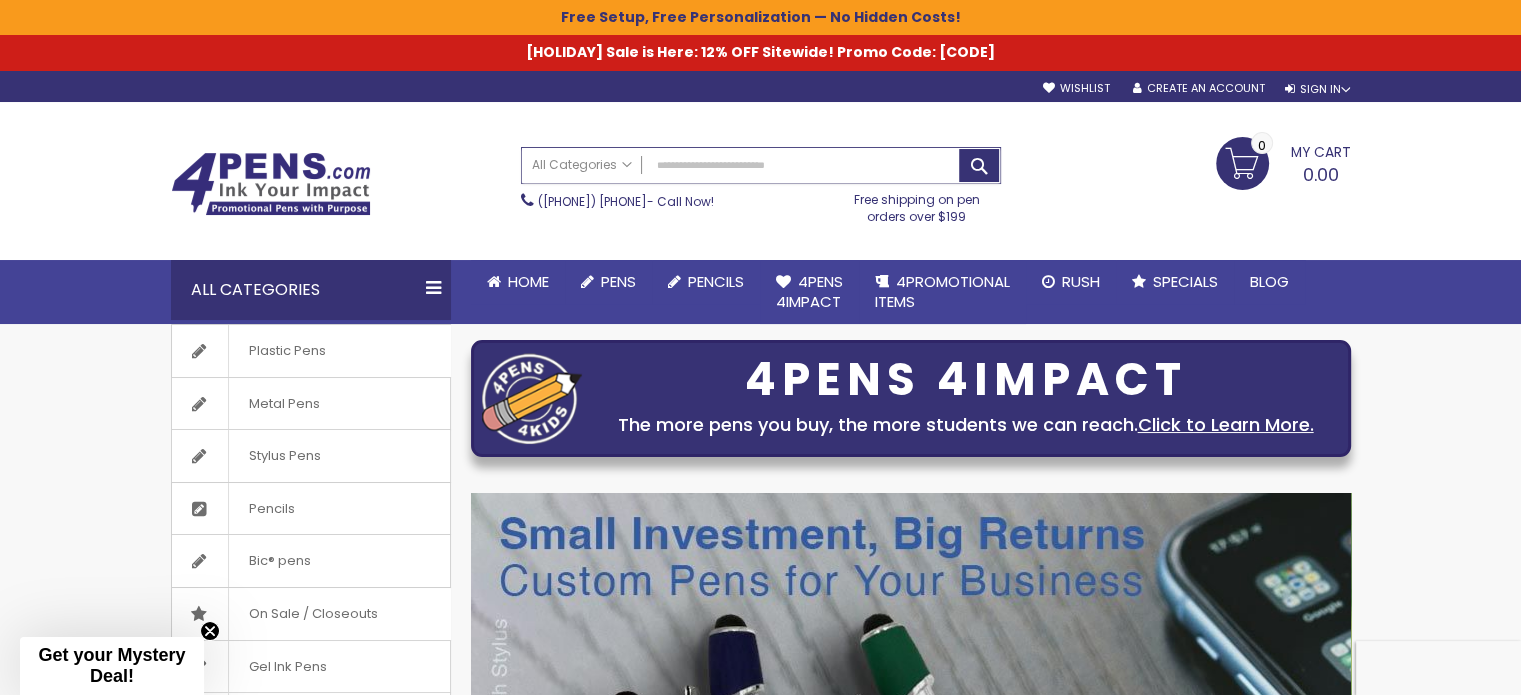 click on "Search" at bounding box center (761, 165) 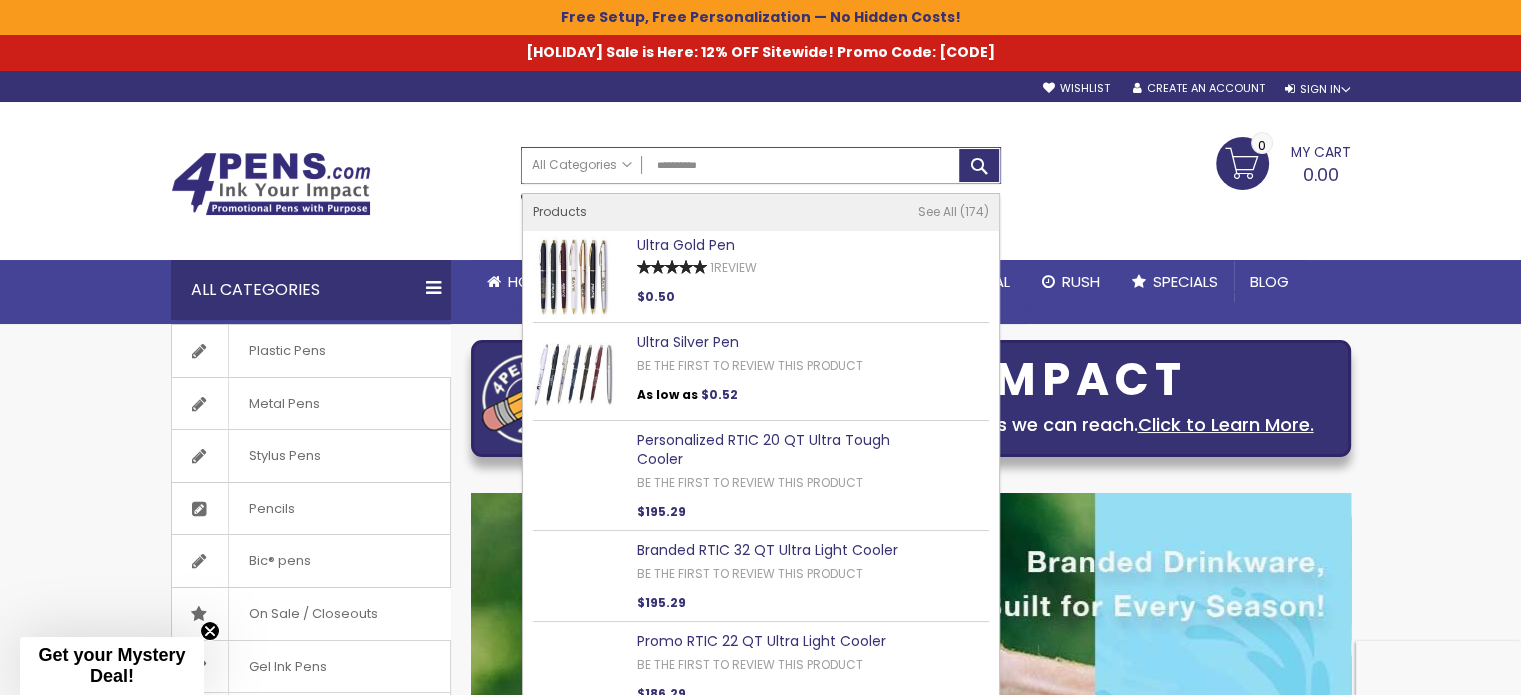 type on "**********" 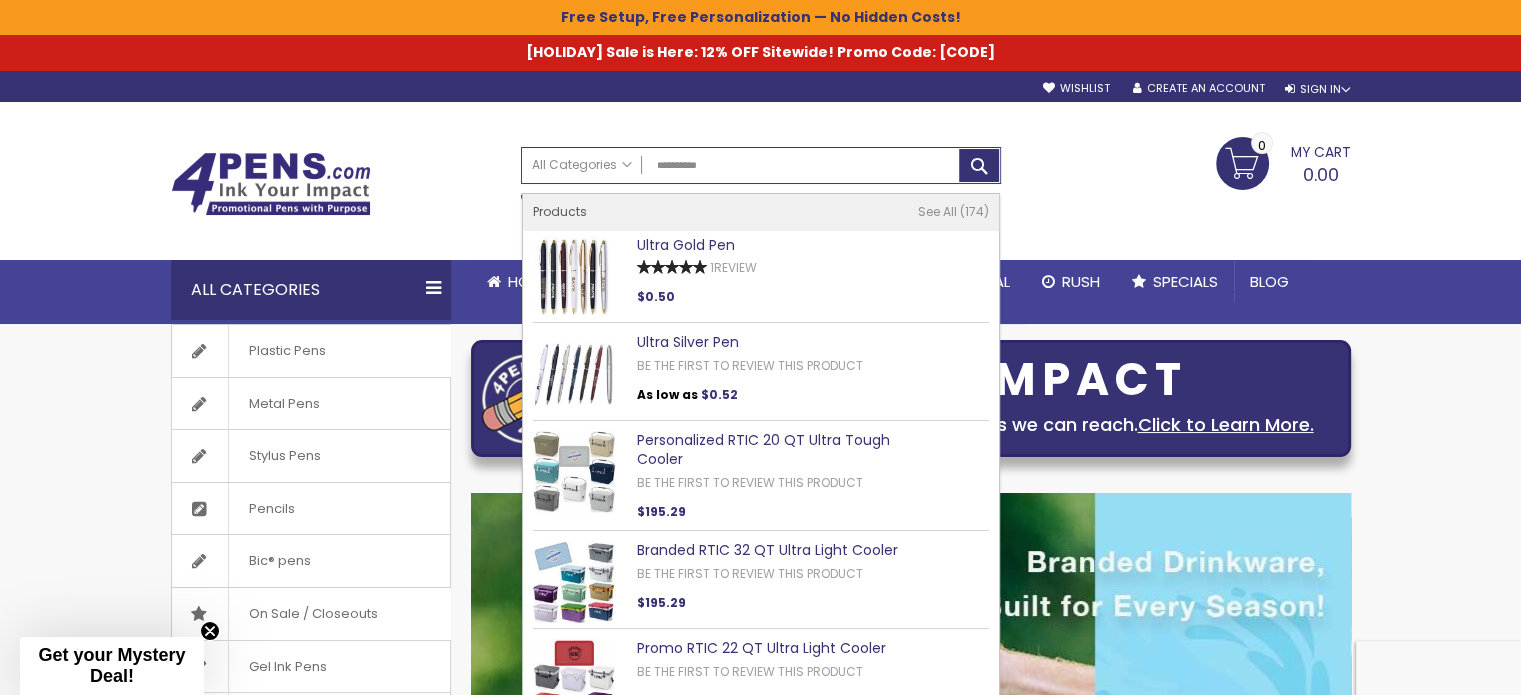 click on "Ultra Gold Pen" at bounding box center [686, 245] 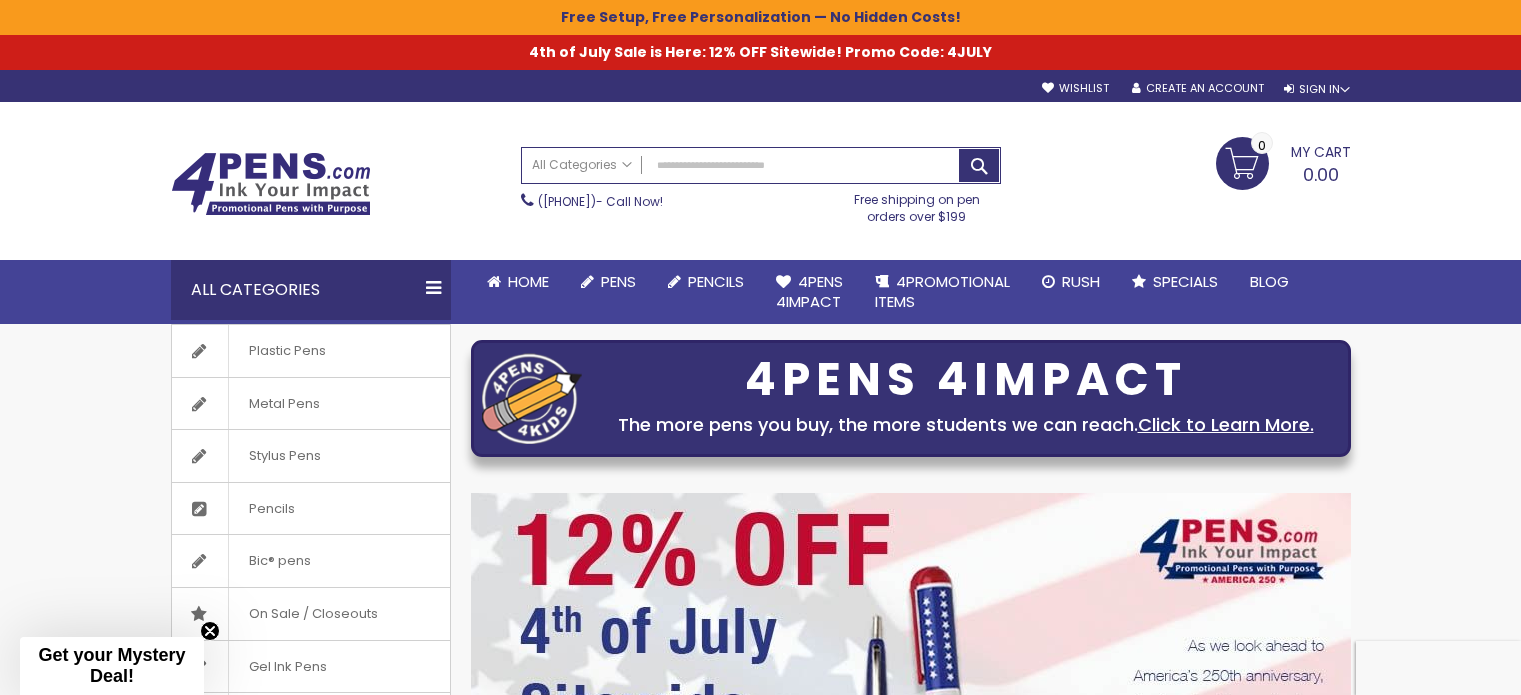 scroll, scrollTop: 0, scrollLeft: 0, axis: both 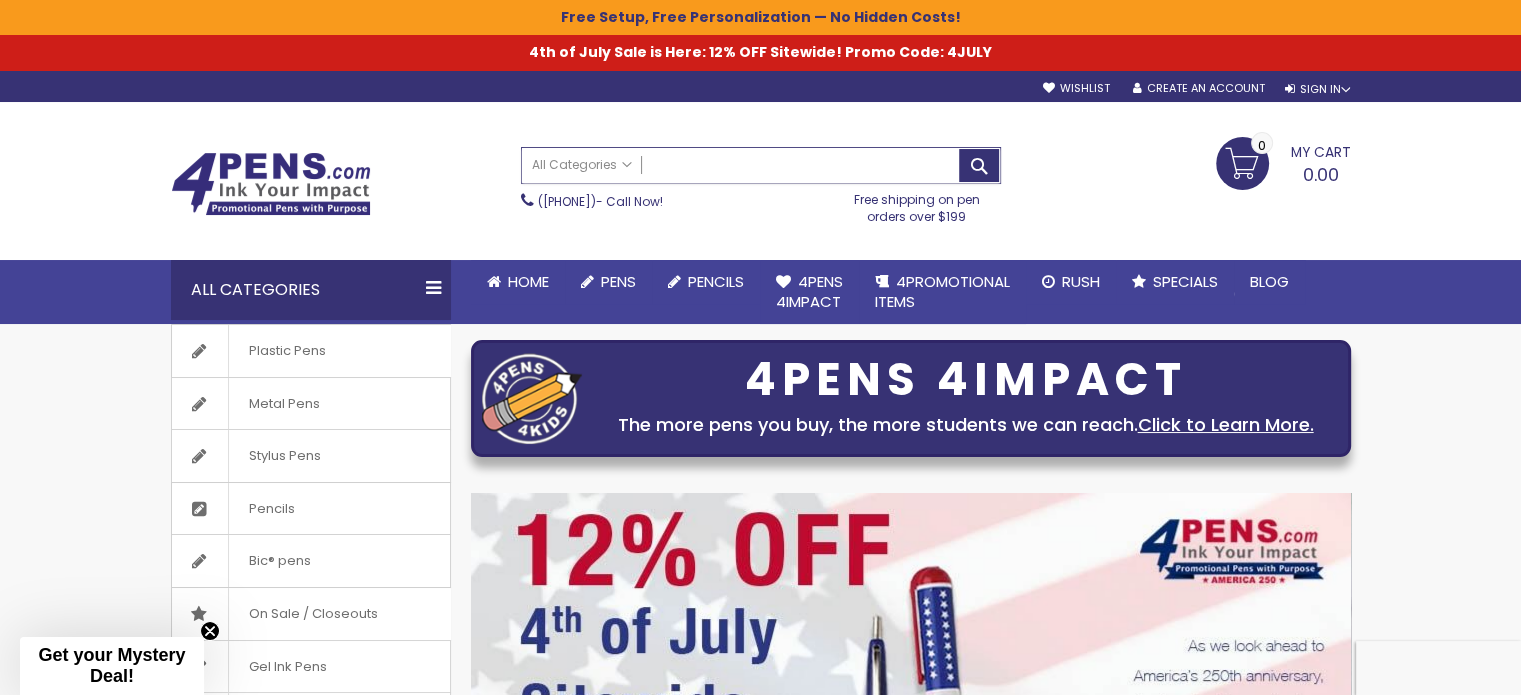 click on "Search" at bounding box center [761, 165] 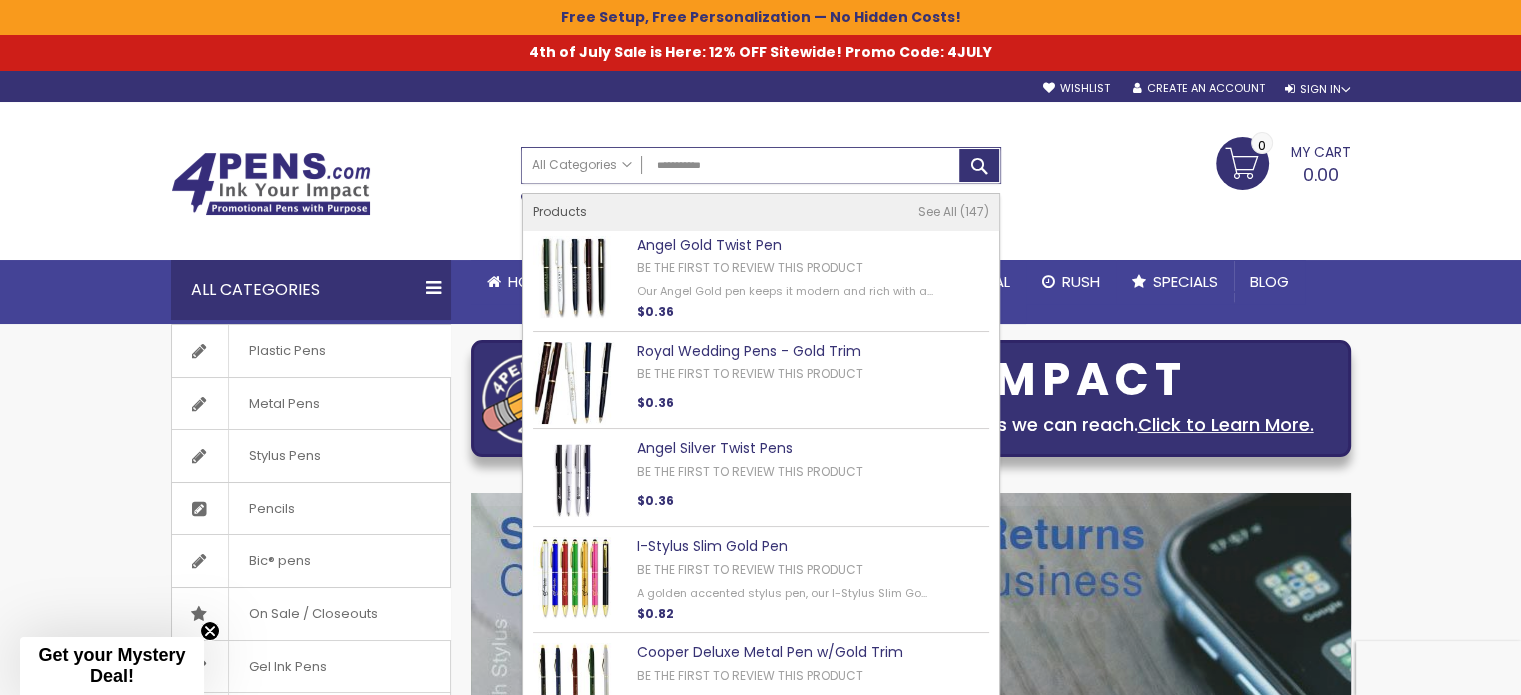 type on "**********" 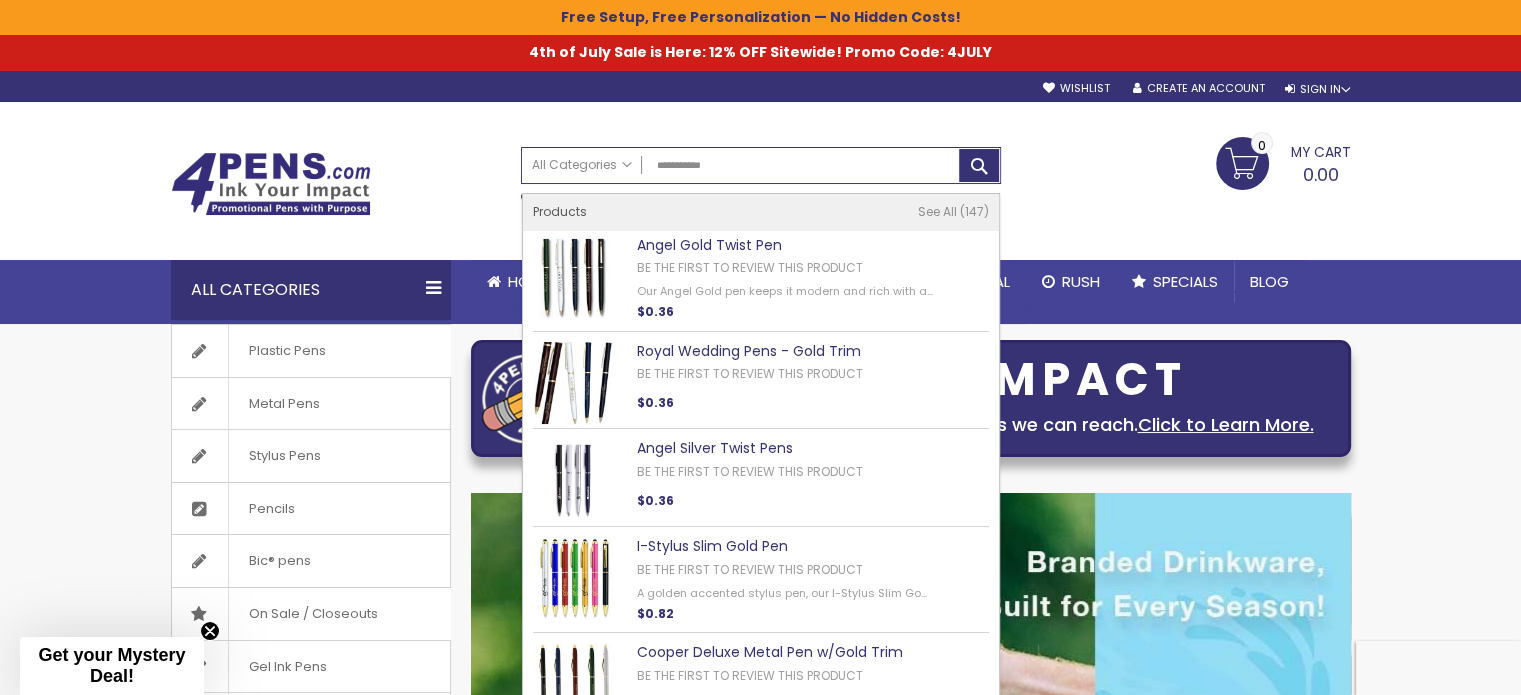click on "Angel Gold Twist Pen" at bounding box center [709, 245] 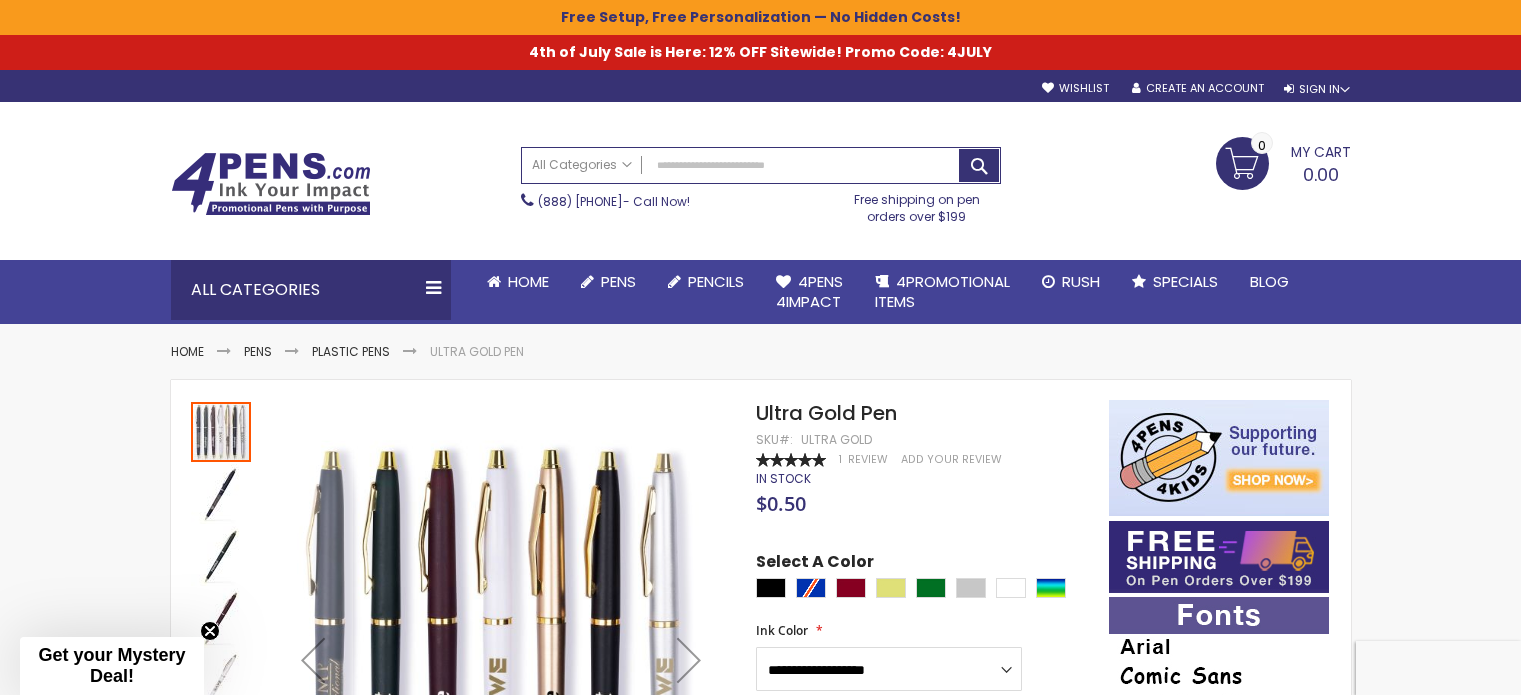 scroll, scrollTop: 0, scrollLeft: 0, axis: both 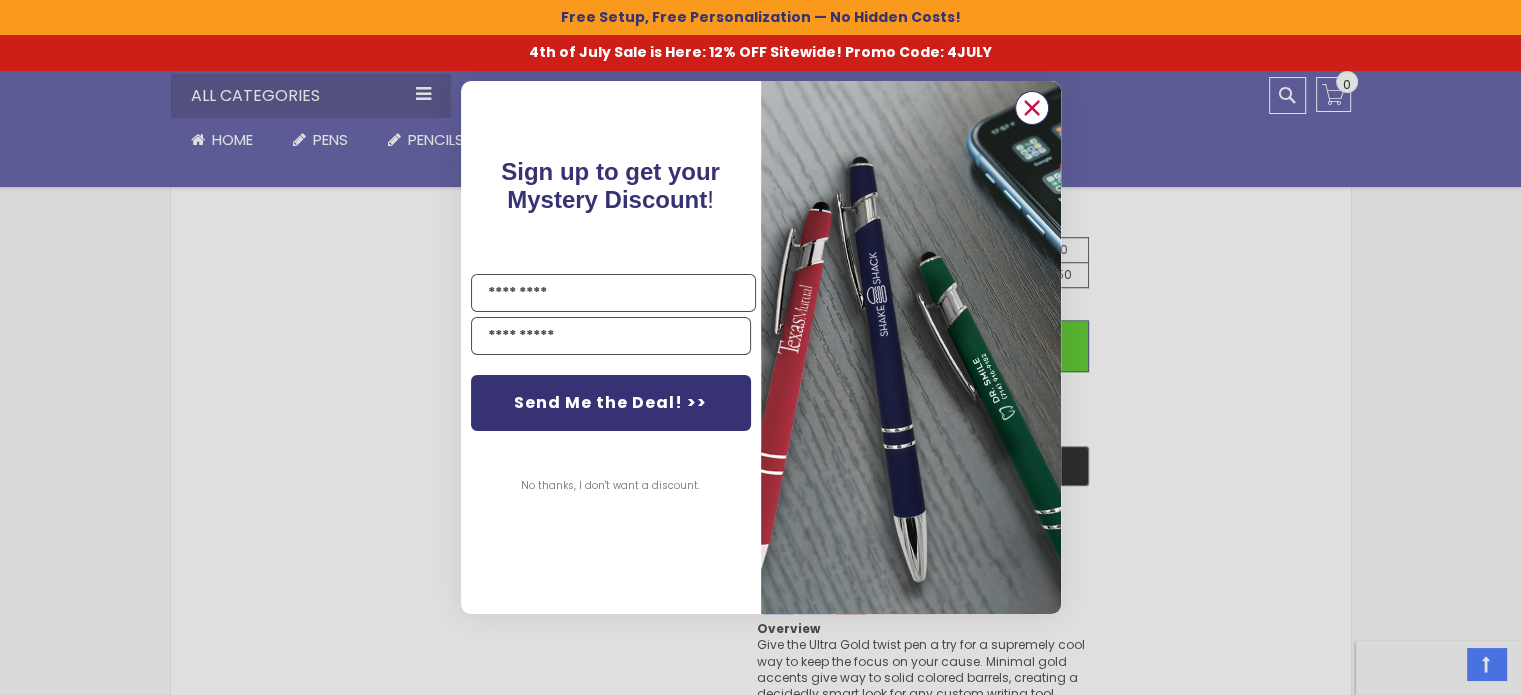 click at bounding box center [1031, 108] 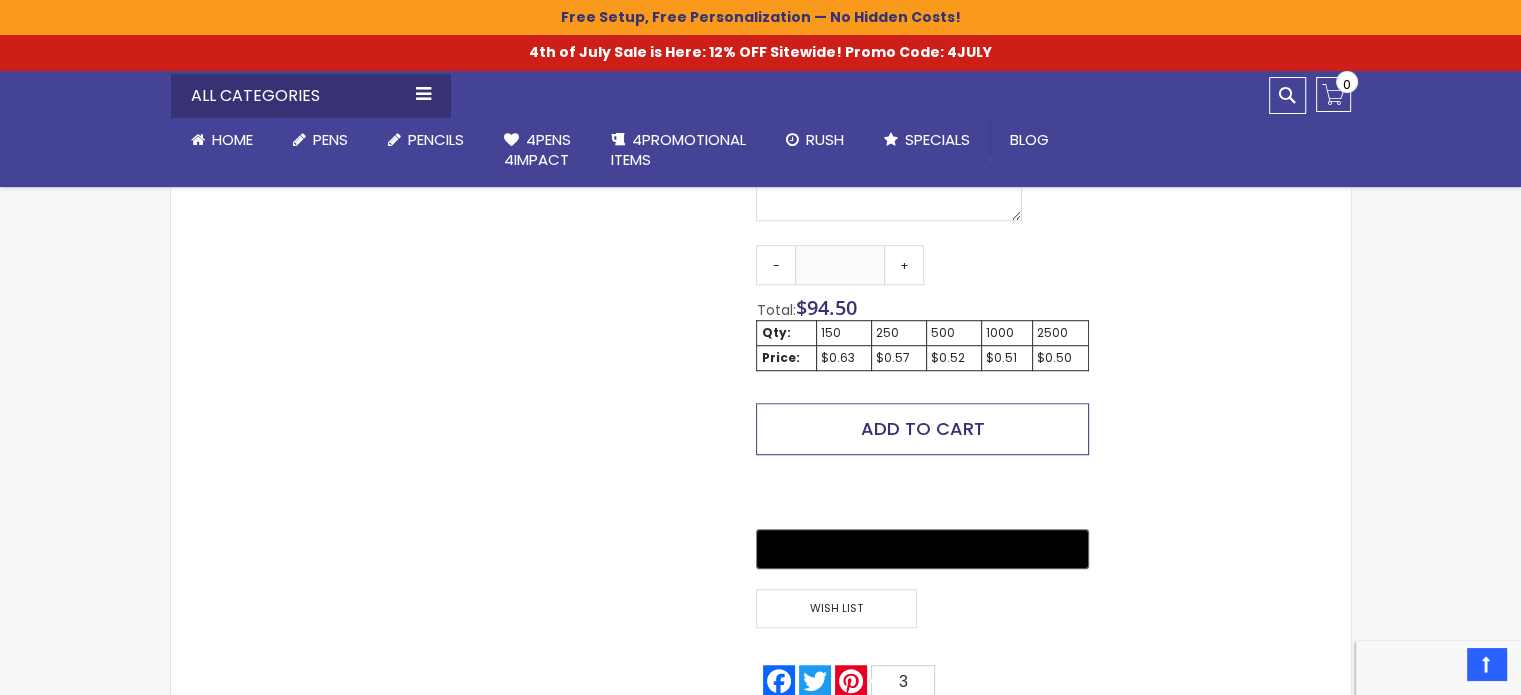 scroll, scrollTop: 1100, scrollLeft: 0, axis: vertical 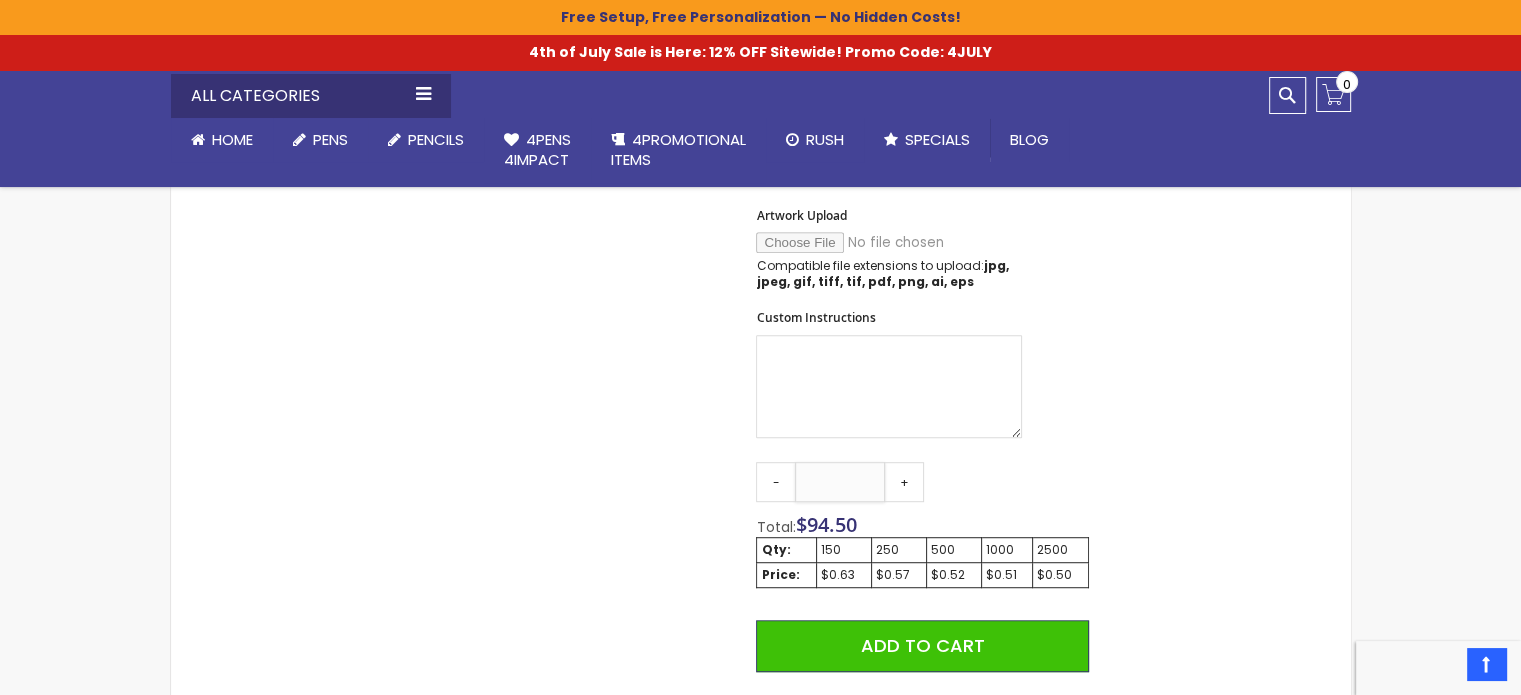 drag, startPoint x: 860, startPoint y: 481, endPoint x: 828, endPoint y: 478, distance: 32.140316 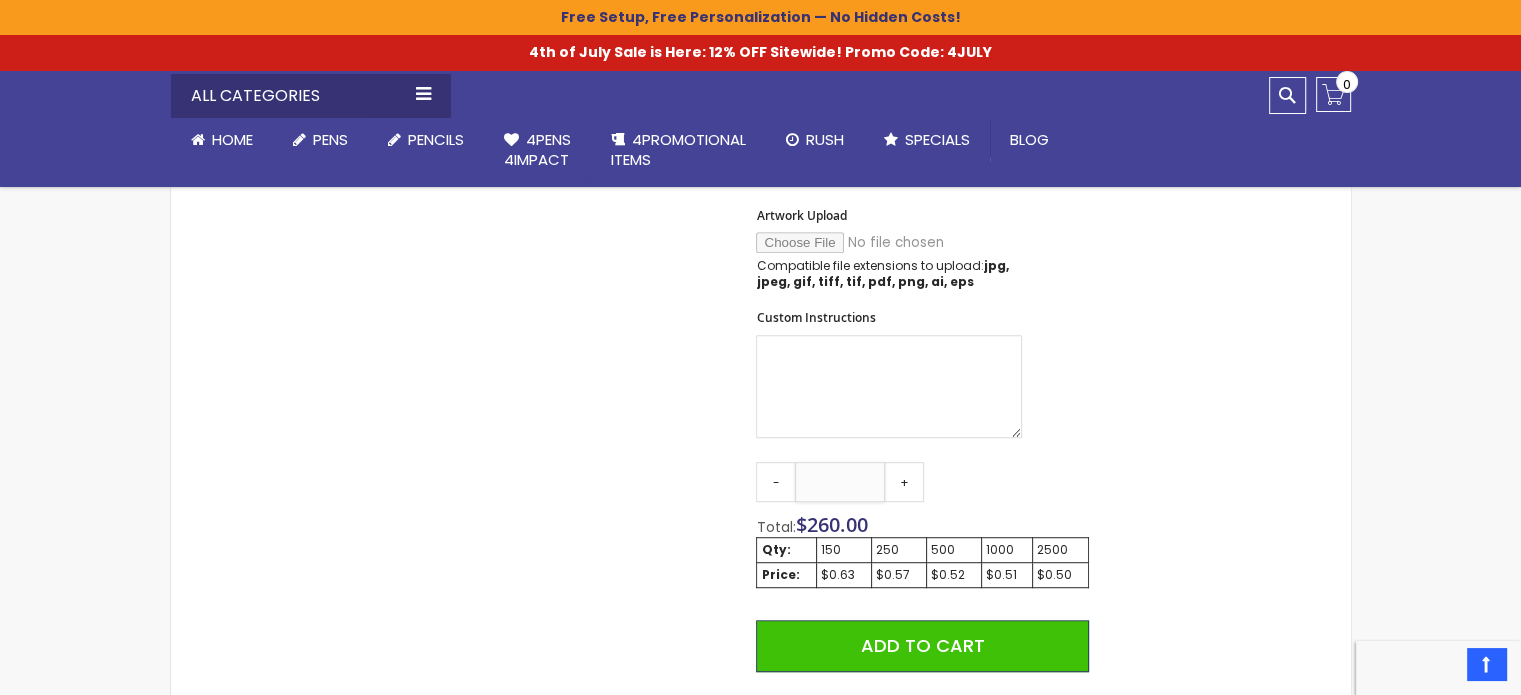 type on "***" 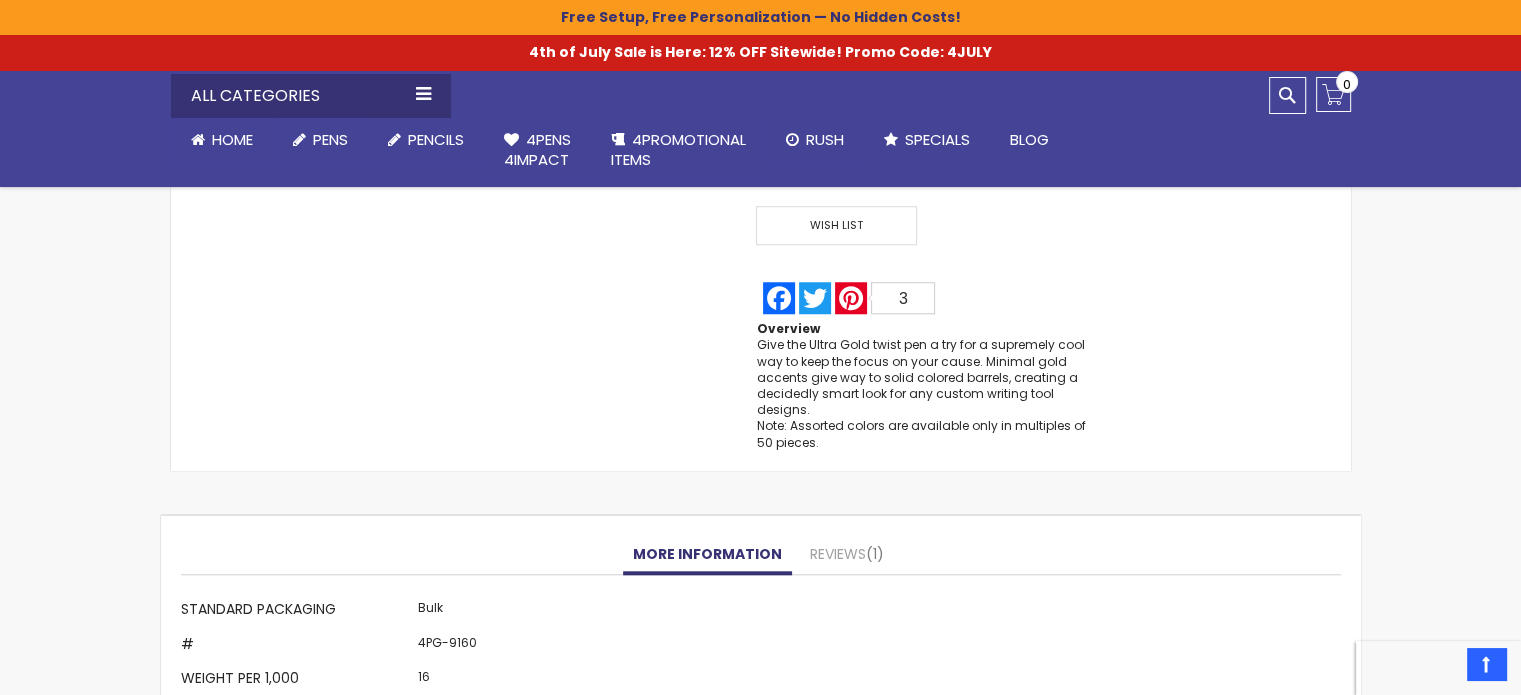 scroll, scrollTop: 1900, scrollLeft: 0, axis: vertical 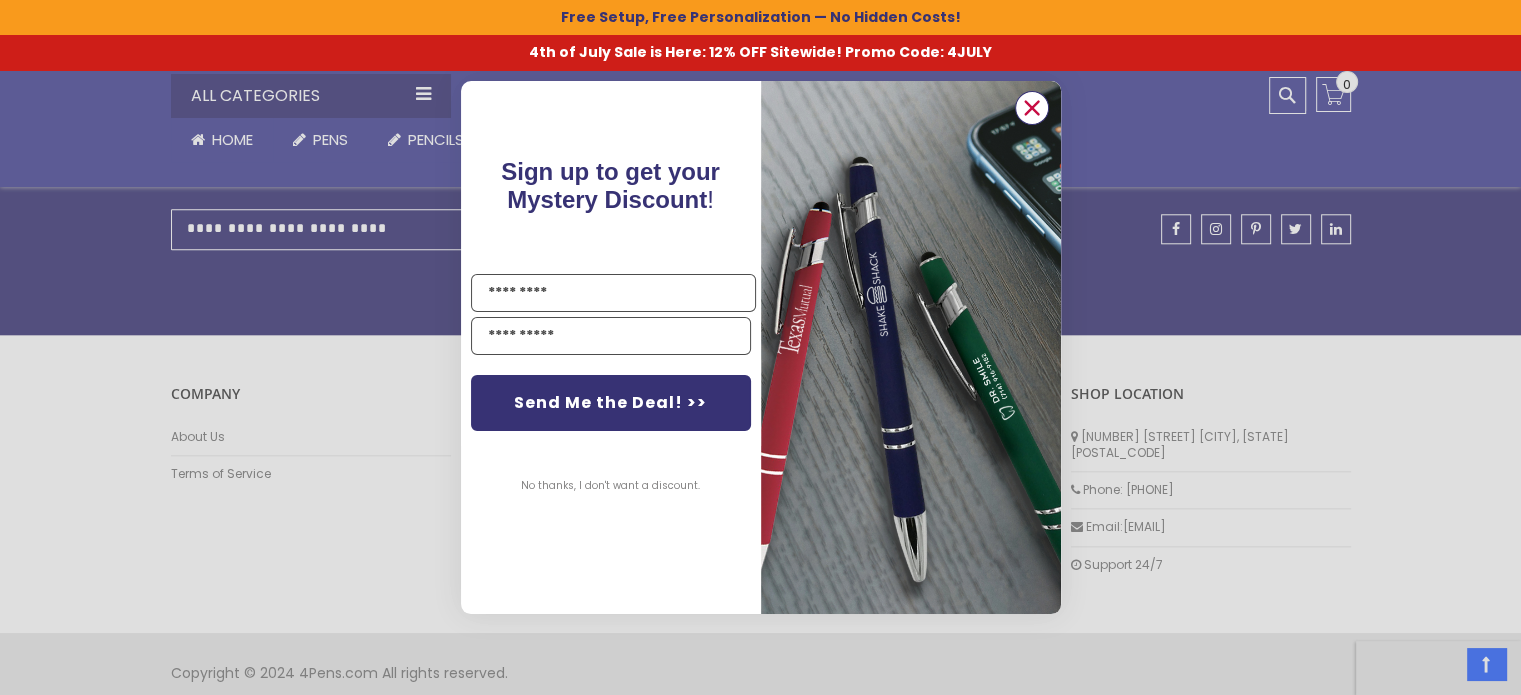 click on "Close dialog Sign up to get your Mystery Discount !
Name Send Me the Deal! >> No thanks, I don't want a discount. ******" at bounding box center [761, 347] 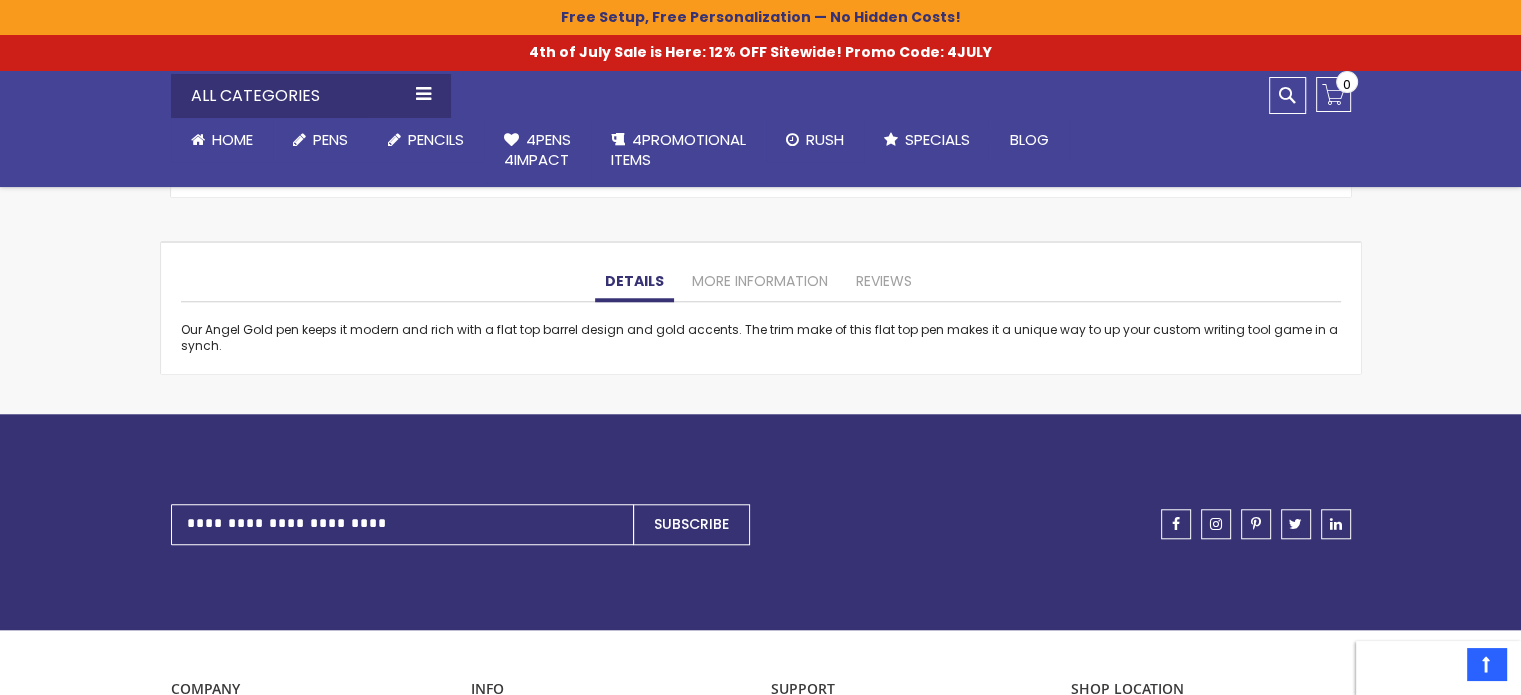 scroll, scrollTop: 1736, scrollLeft: 0, axis: vertical 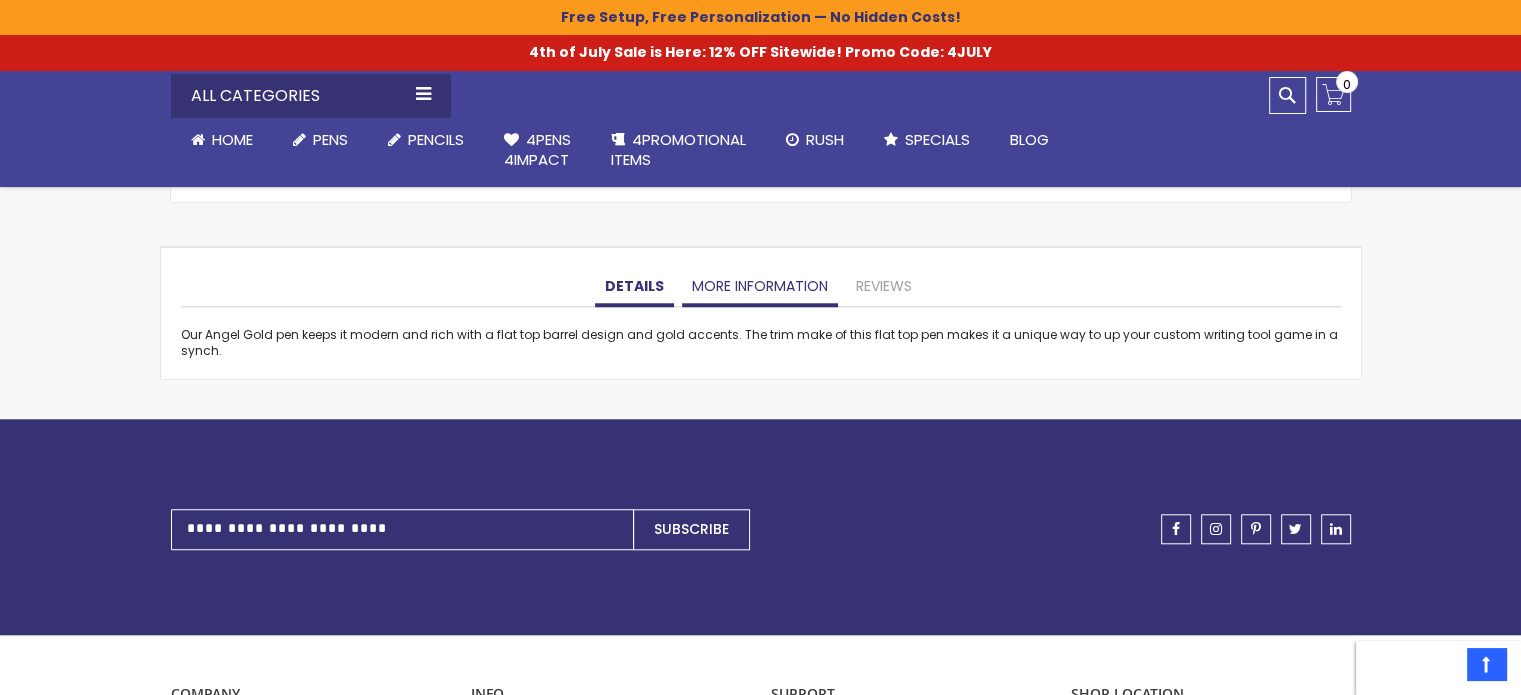 click on "More Information" at bounding box center (760, 287) 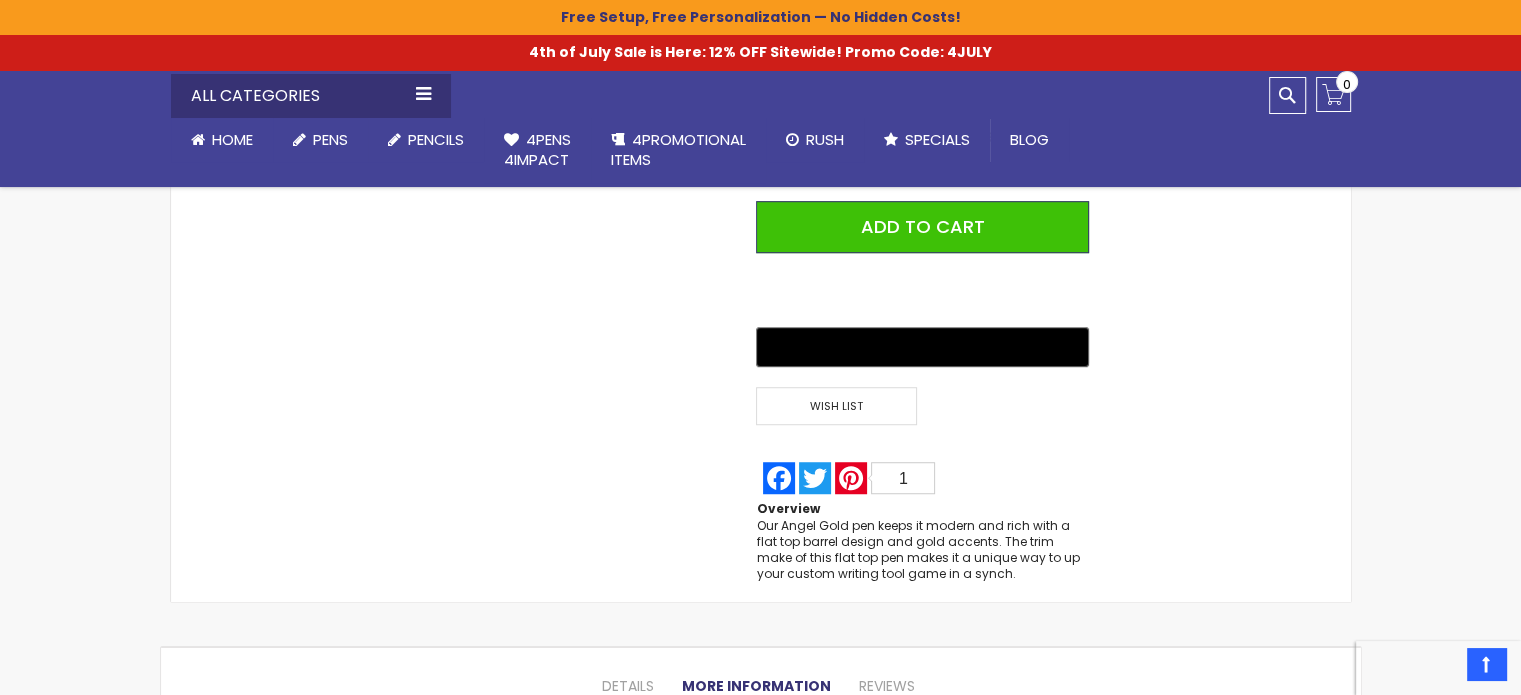 scroll, scrollTop: 936, scrollLeft: 0, axis: vertical 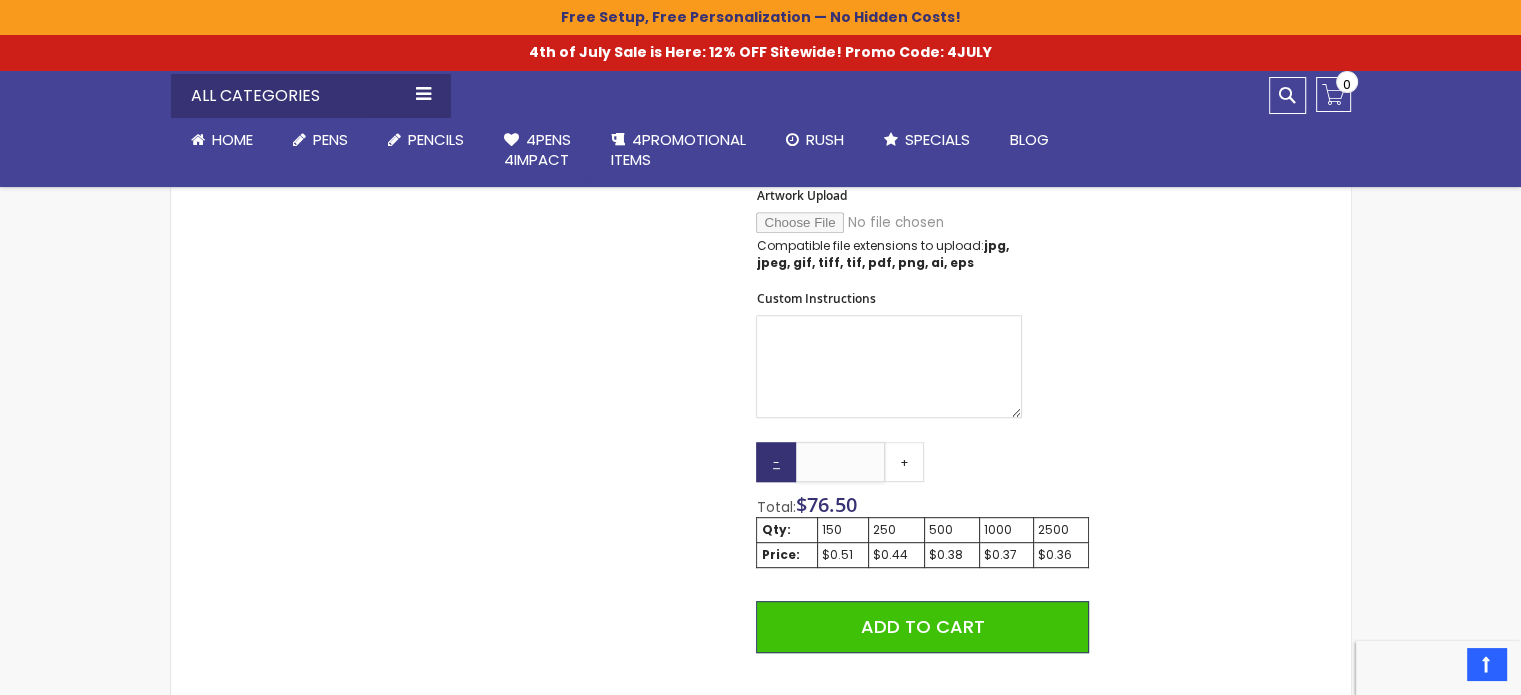 drag, startPoint x: 868, startPoint y: 466, endPoint x: 794, endPoint y: 465, distance: 74.00676 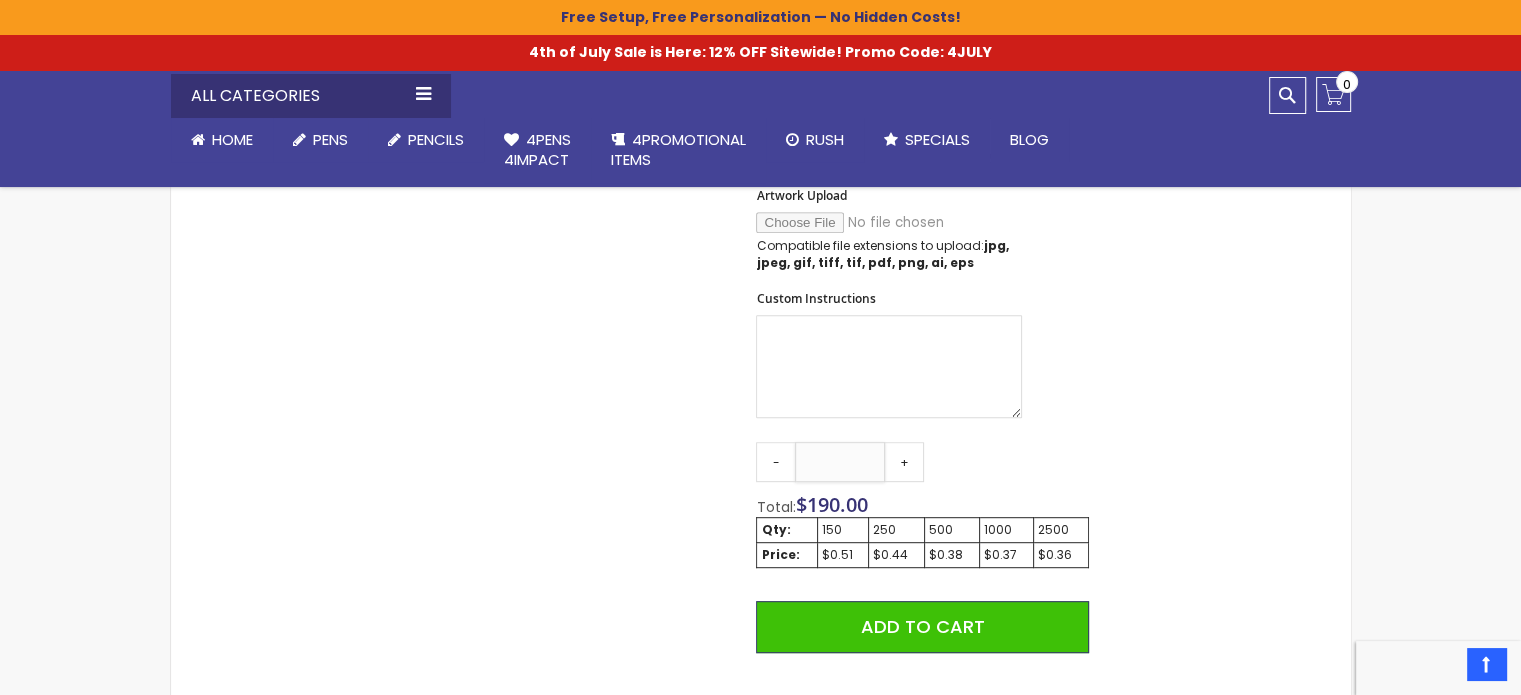 type on "***" 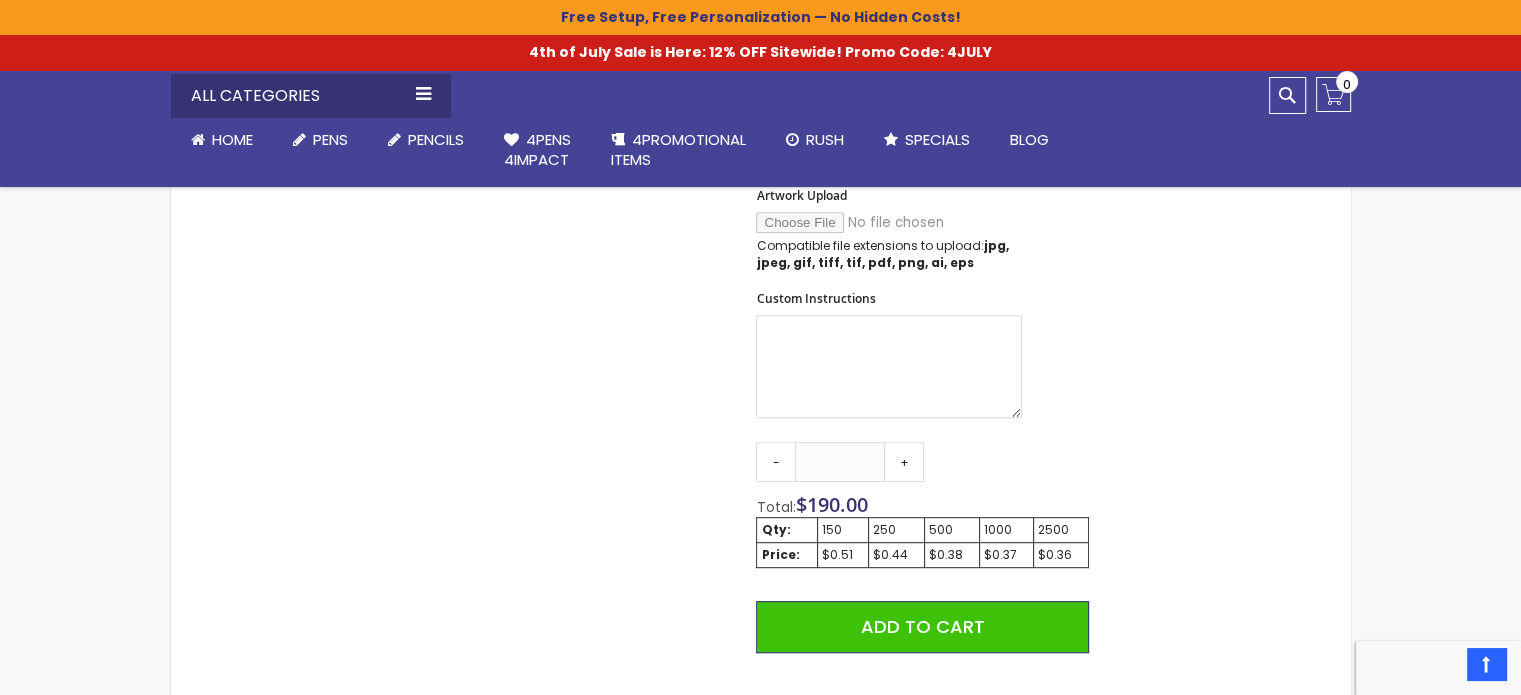 click on "Skip to the end of the images gallery
Skip to the beginning of the images gallery
Angel Gold Twist Pen
SKU
AngelGold
Be the first to review this product
In stock
Only  %1  left
$0.36" at bounding box center (761, 222) 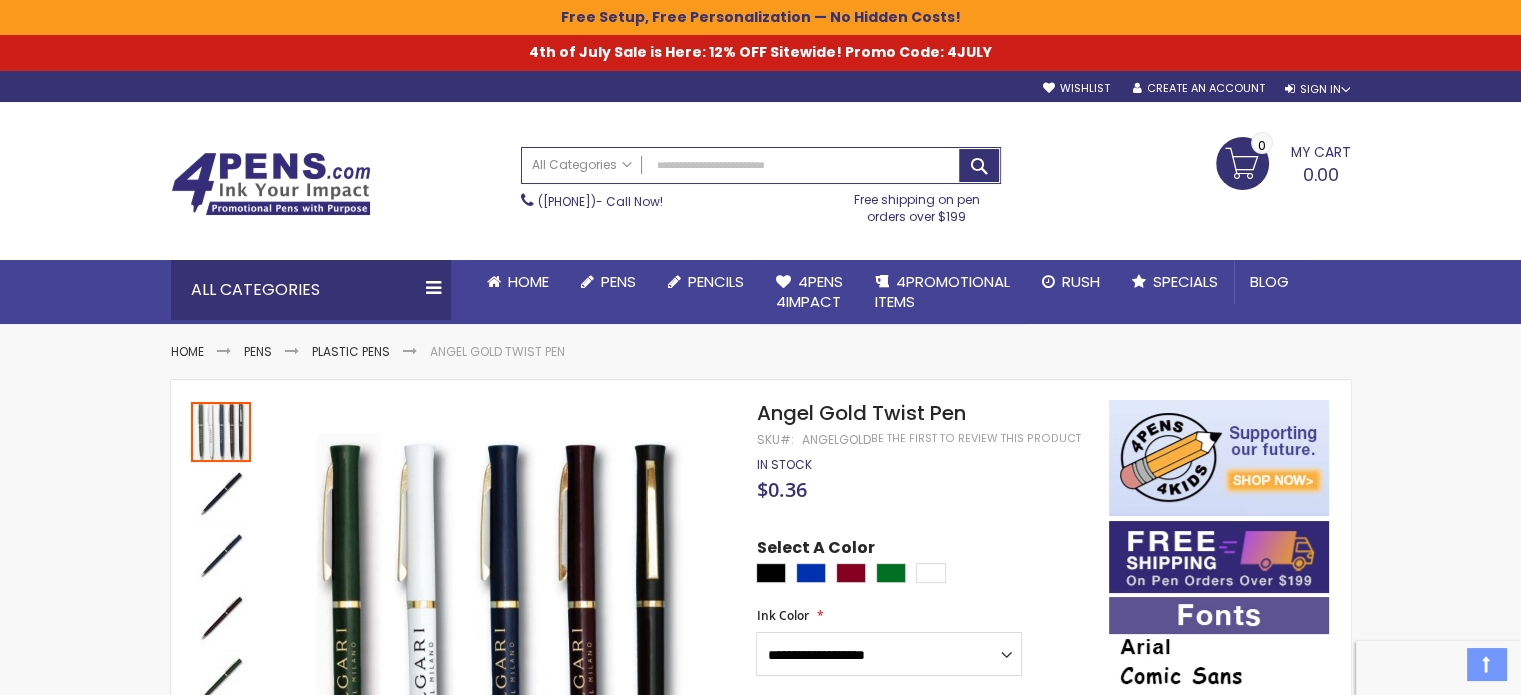 scroll, scrollTop: 0, scrollLeft: 0, axis: both 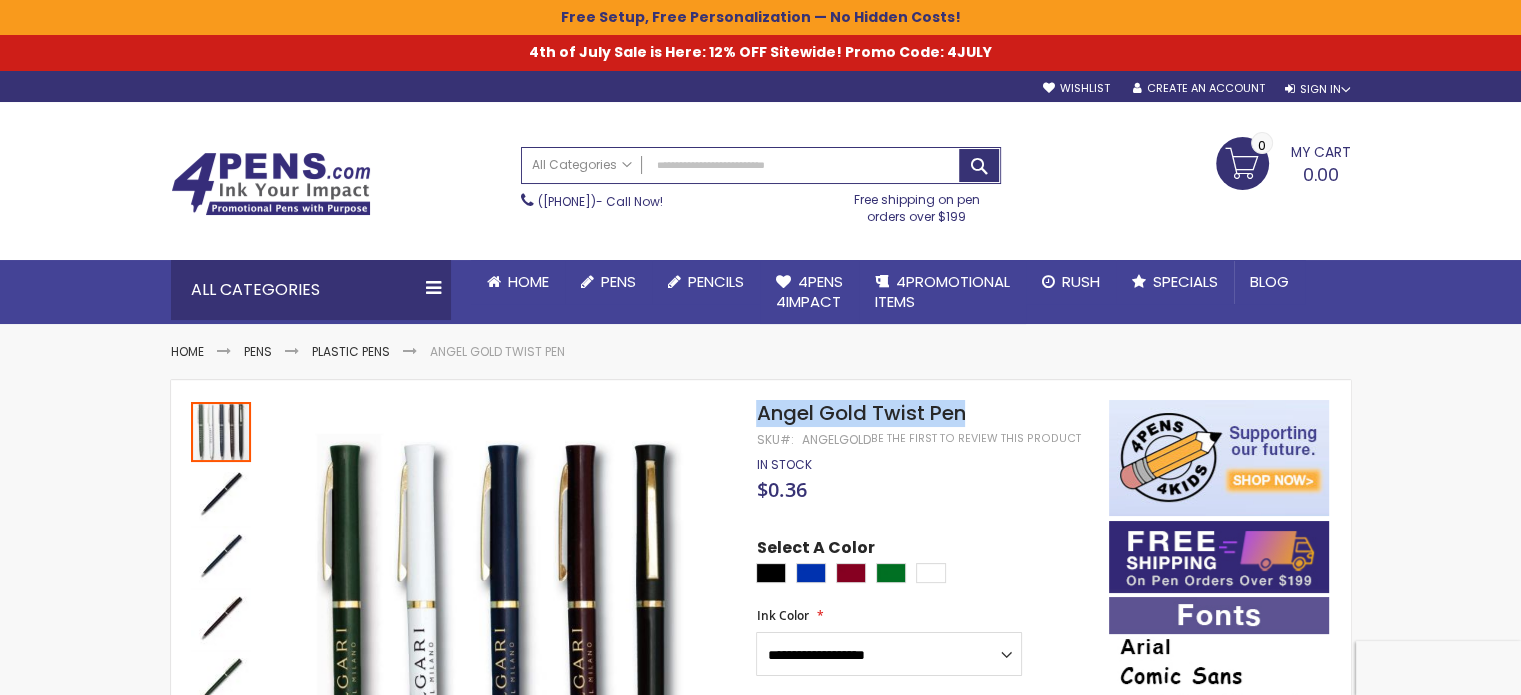 drag, startPoint x: 760, startPoint y: 408, endPoint x: 967, endPoint y: 409, distance: 207.00241 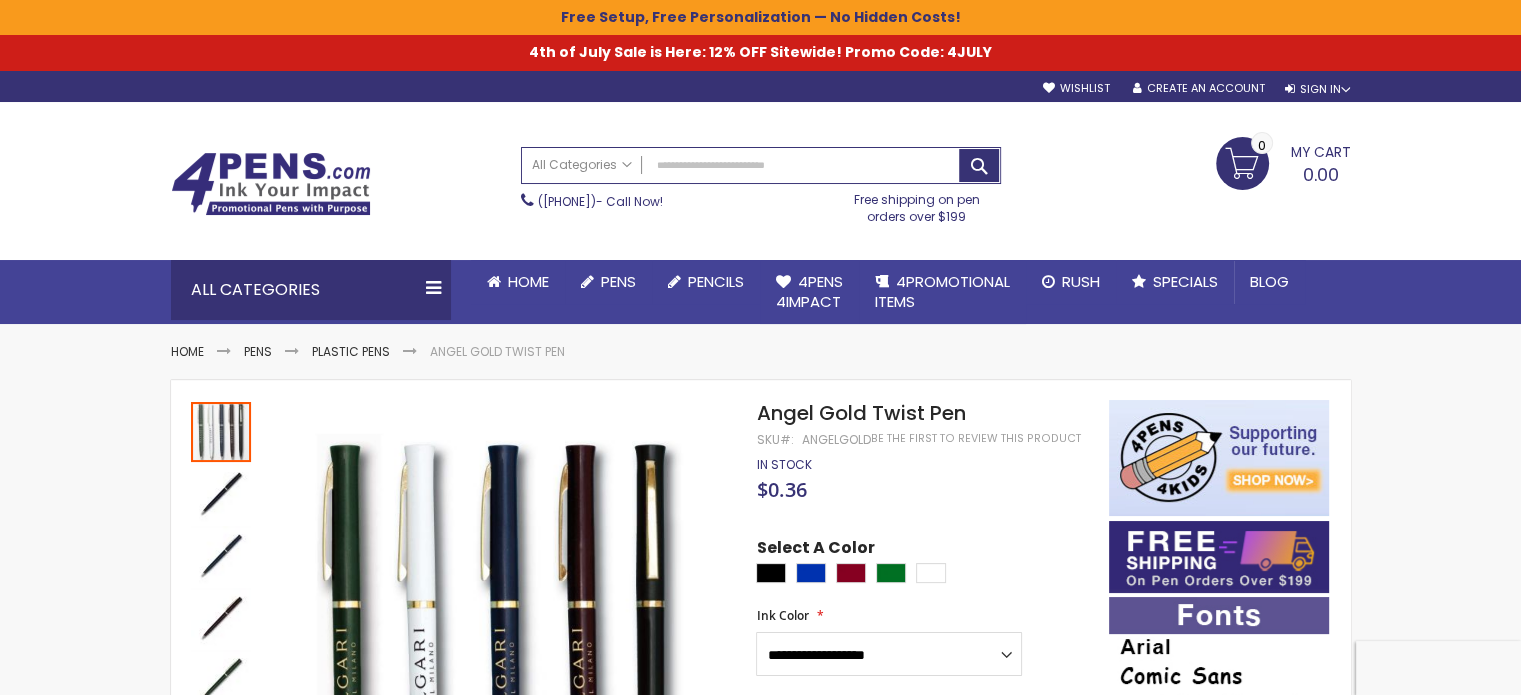 click on "**********" at bounding box center (922, 1159) 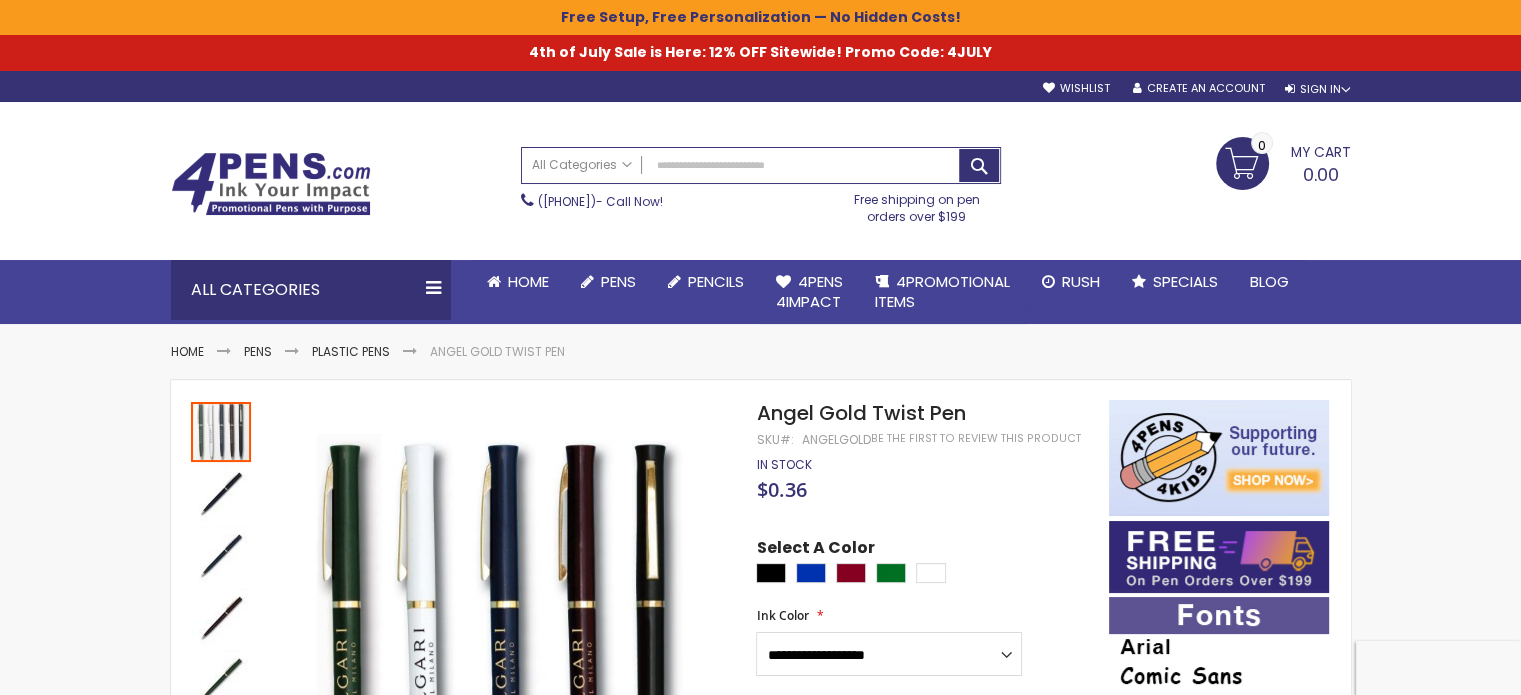 click on "AngelGold" at bounding box center (835, 440) 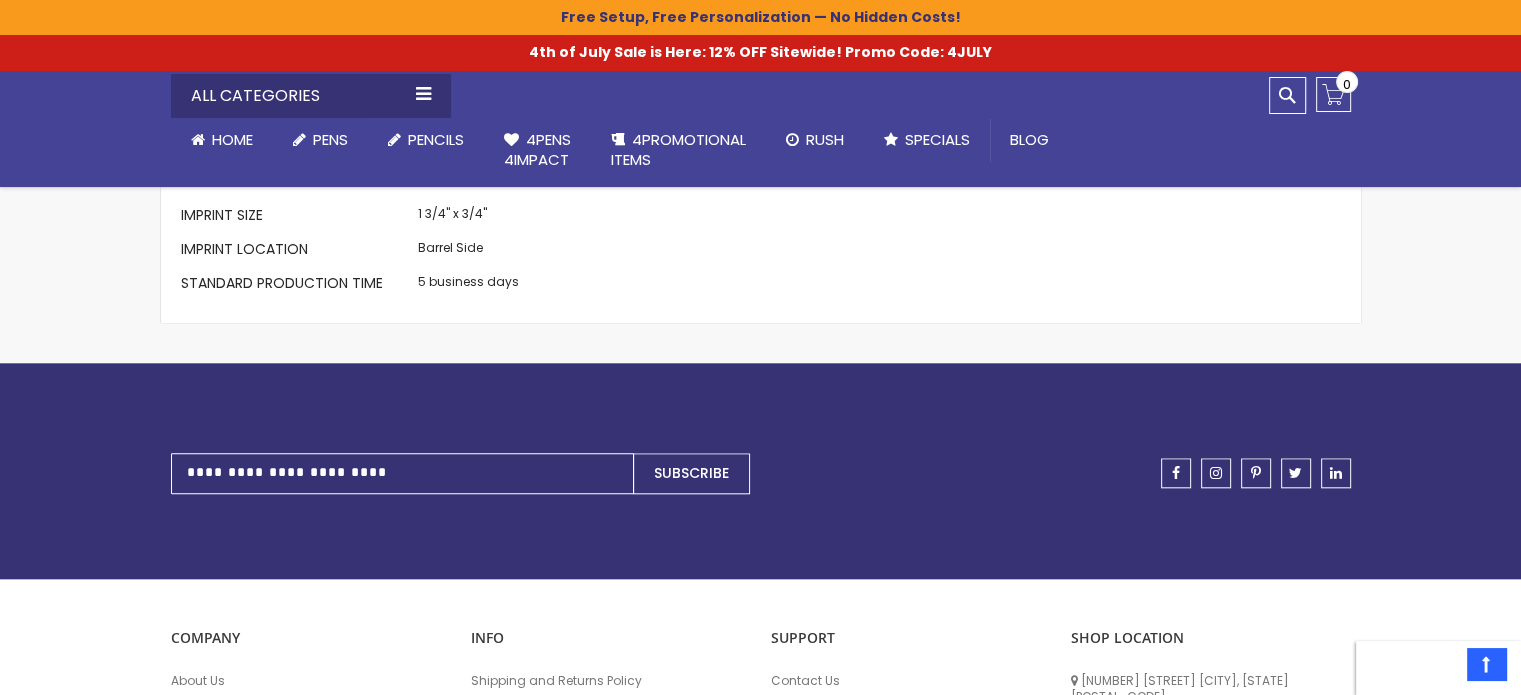 scroll, scrollTop: 1800, scrollLeft: 0, axis: vertical 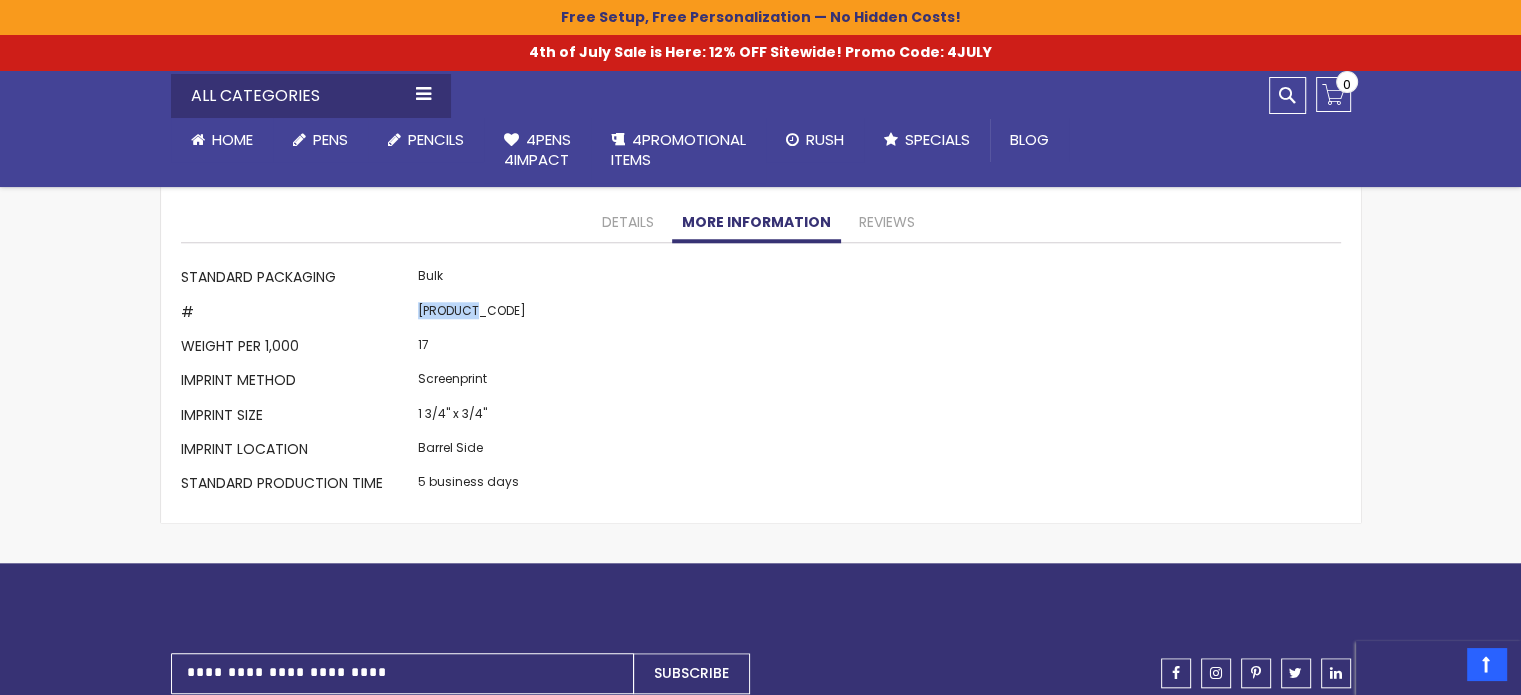 drag, startPoint x: 488, startPoint y: 312, endPoint x: 417, endPoint y: 304, distance: 71.44928 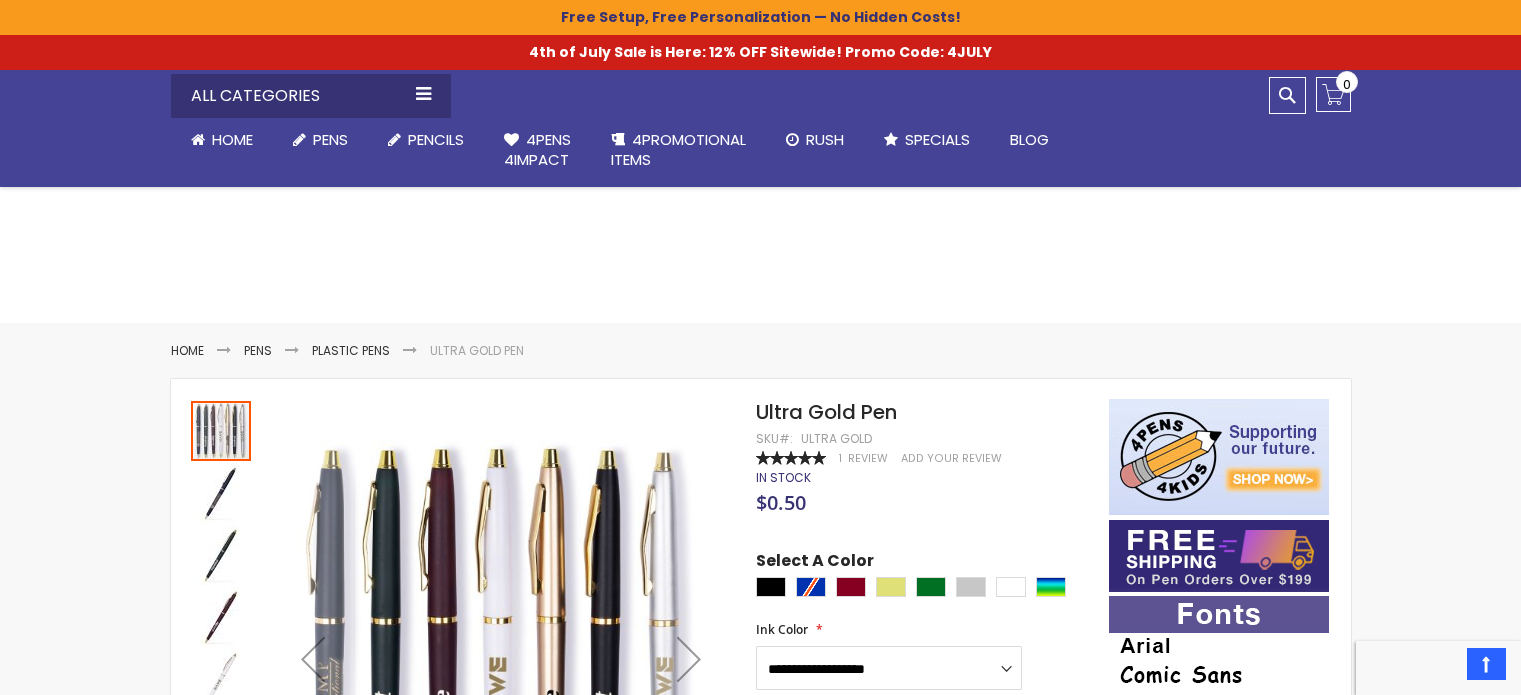 scroll, scrollTop: 1900, scrollLeft: 0, axis: vertical 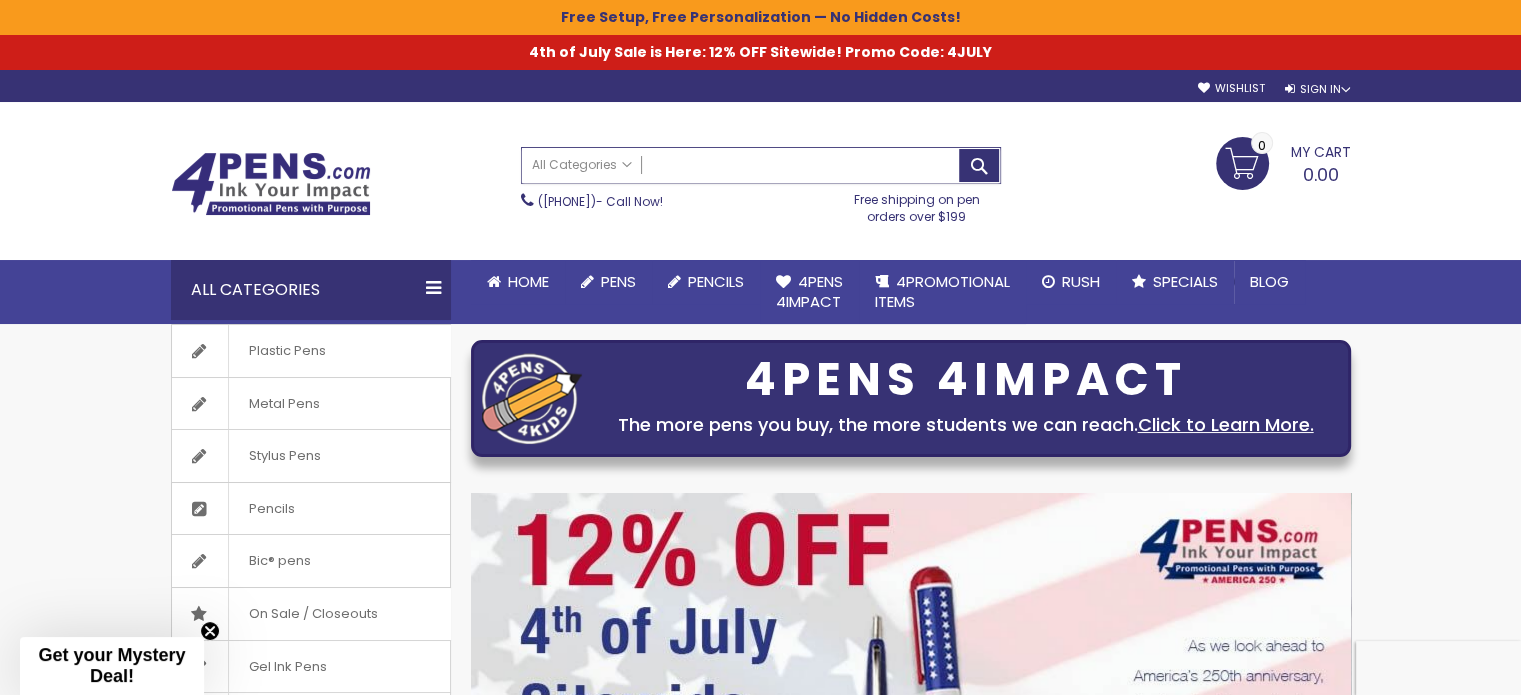 click on "Search" at bounding box center [761, 165] 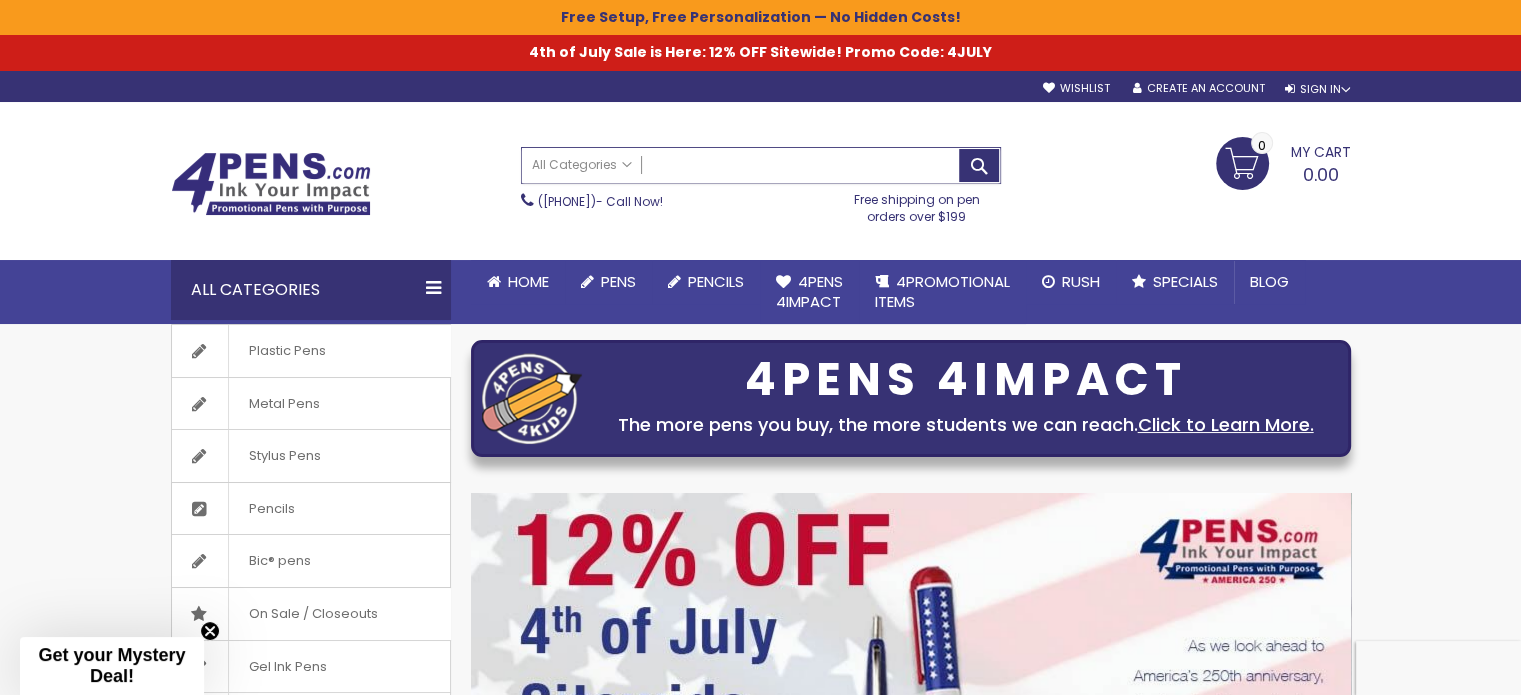 paste on "**********" 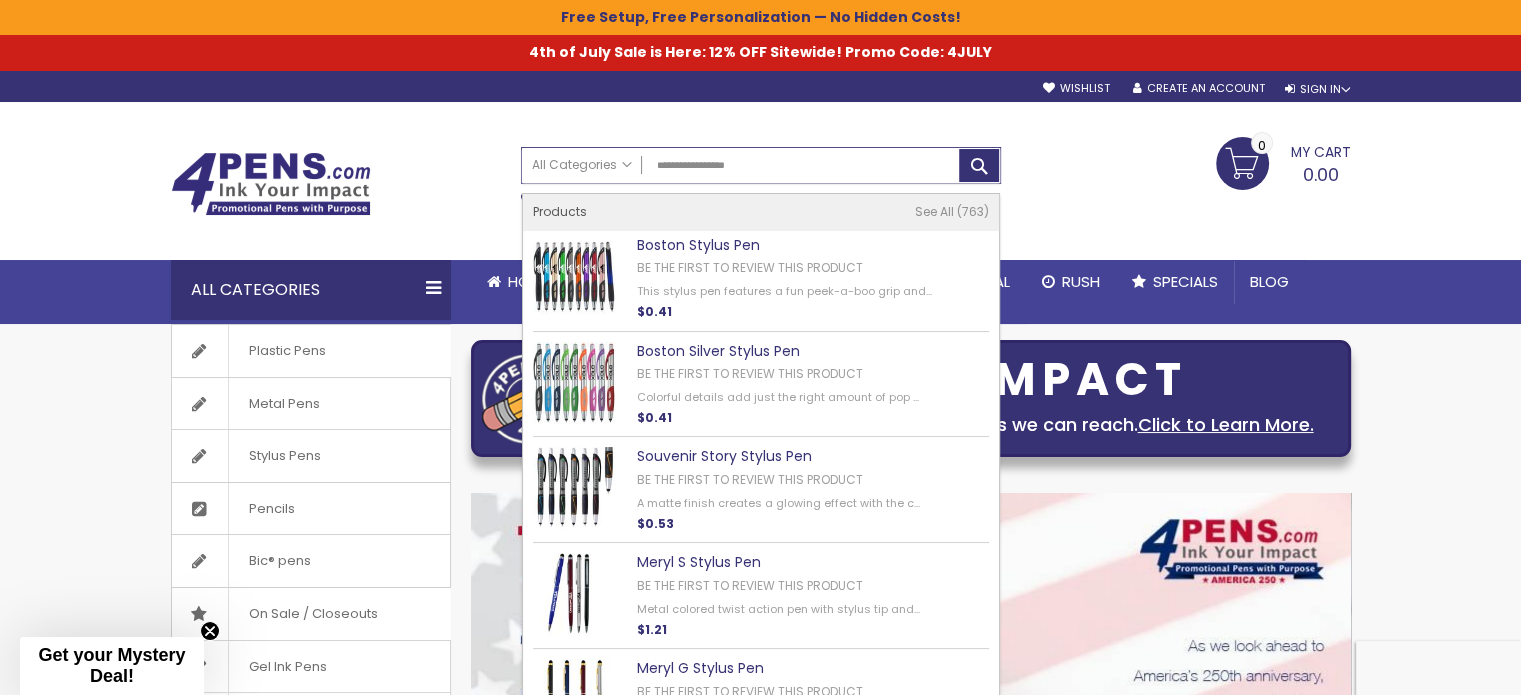 type on "**********" 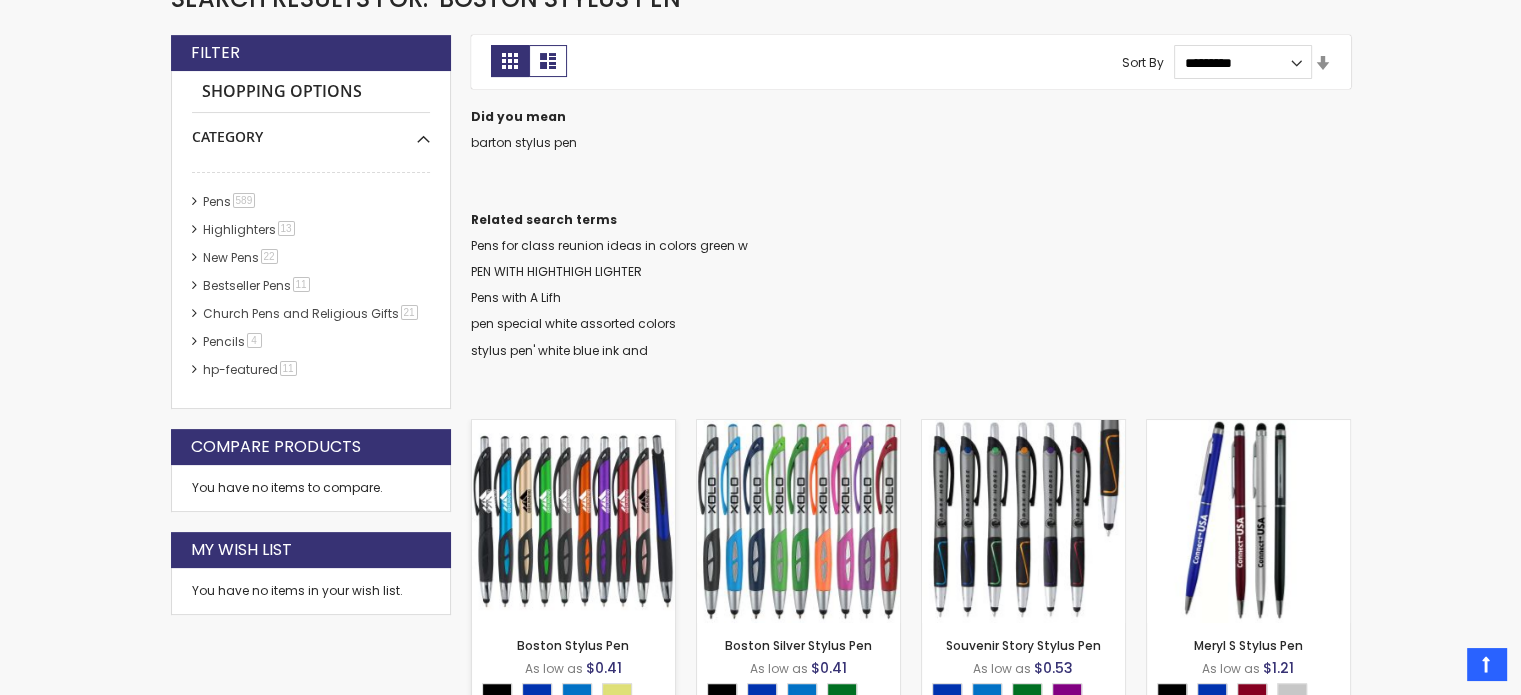 scroll, scrollTop: 0, scrollLeft: 0, axis: both 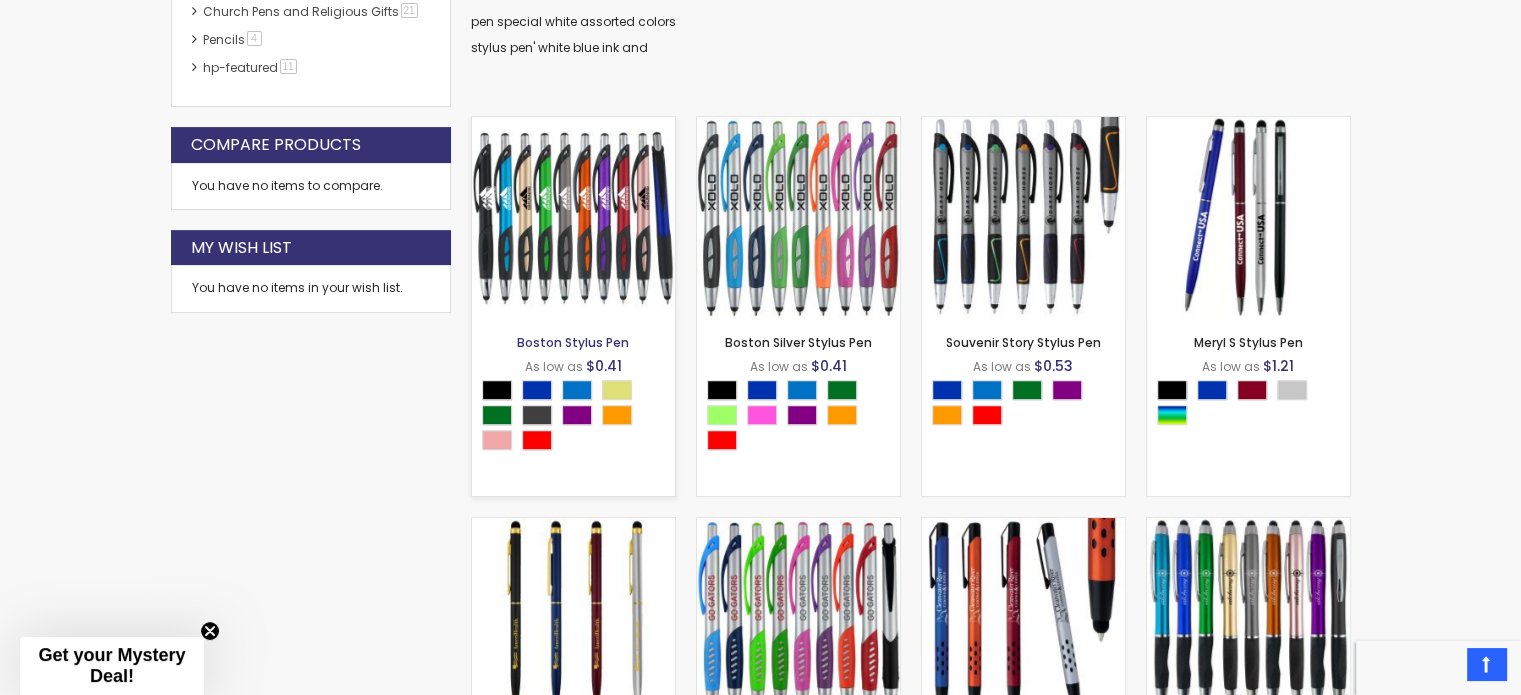 click on "Boston Stylus Pen" at bounding box center (573, 342) 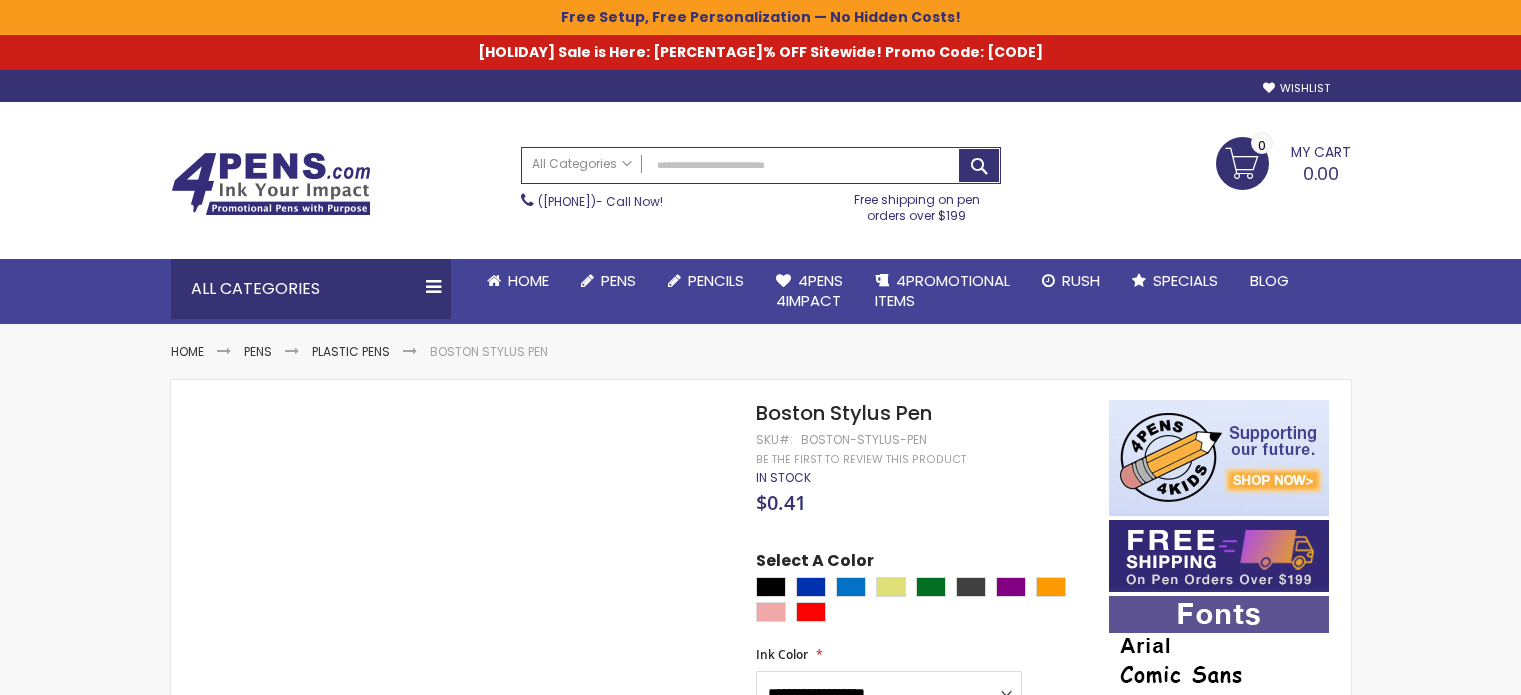 scroll, scrollTop: 200, scrollLeft: 0, axis: vertical 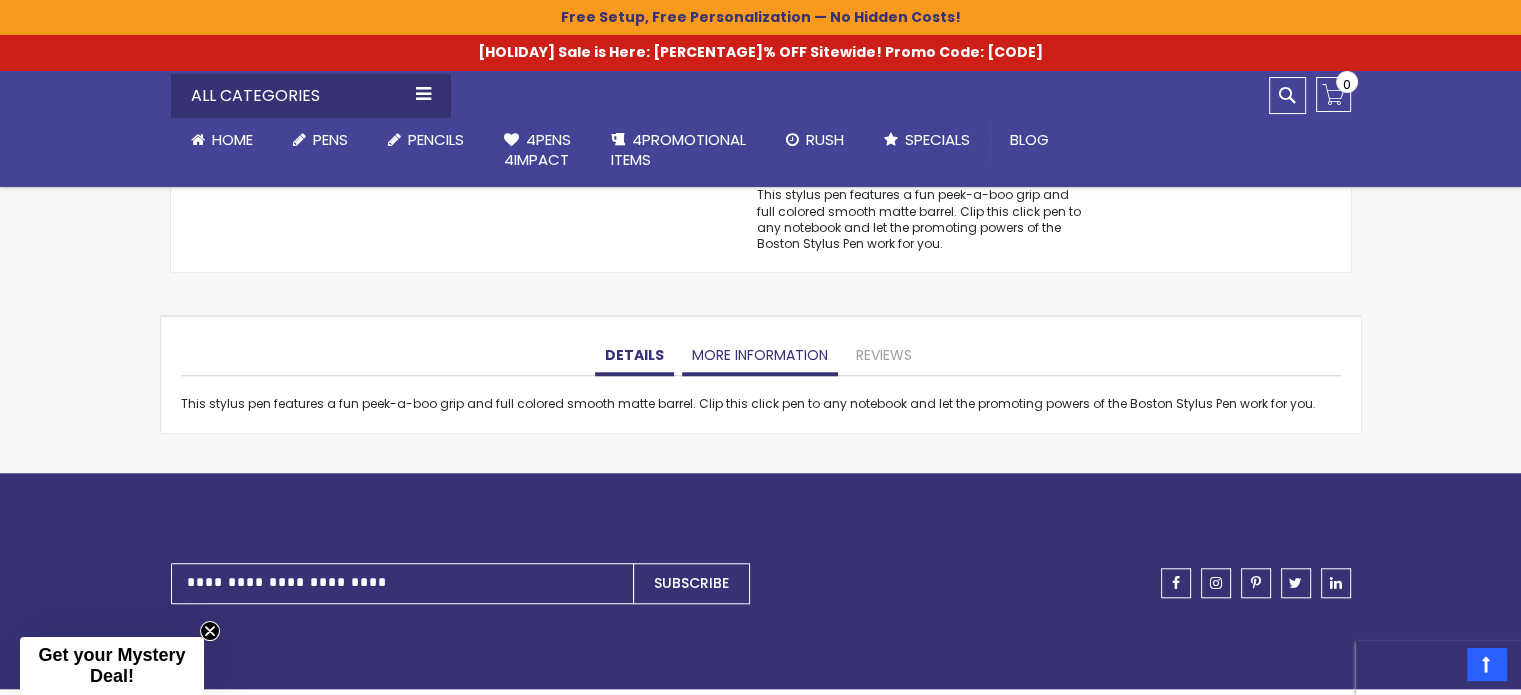 click on "More Information" at bounding box center [760, 356] 